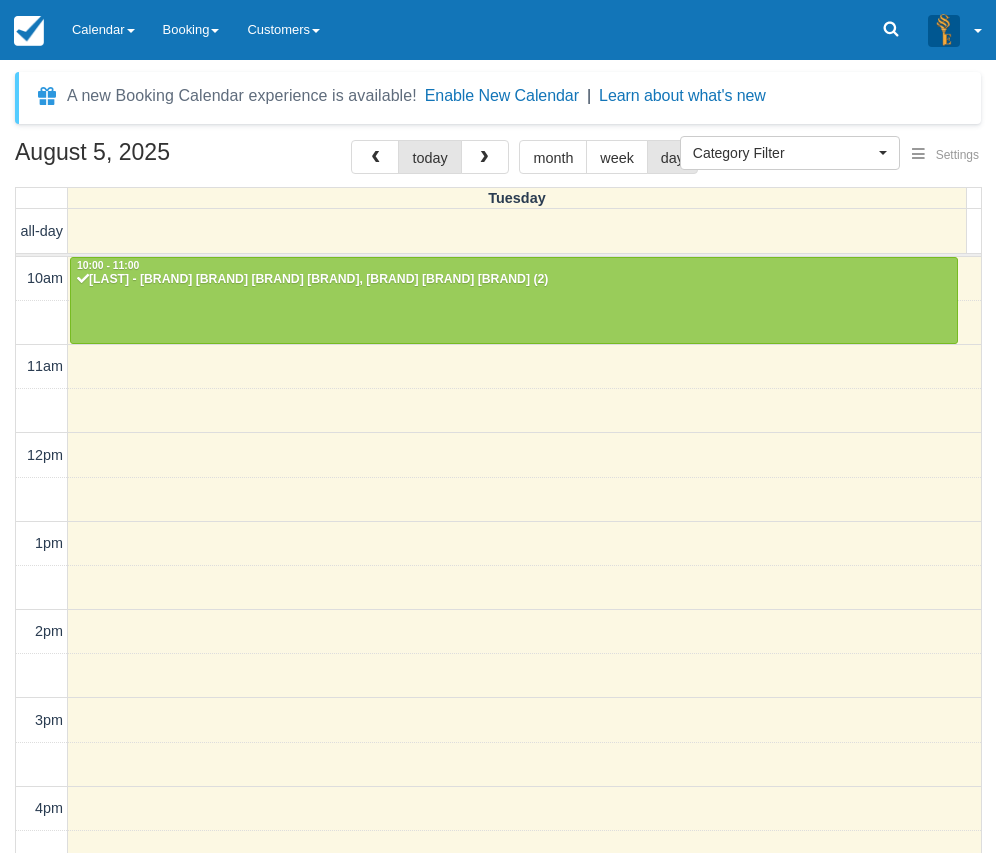 select 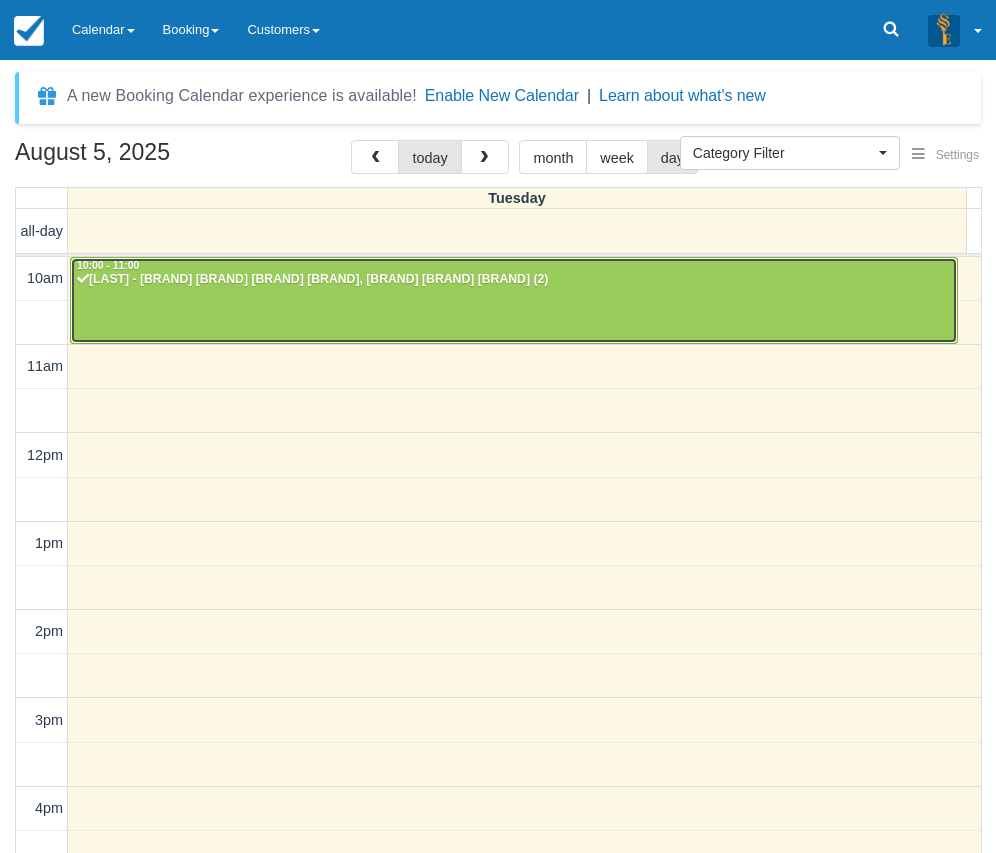 click at bounding box center (514, 301) 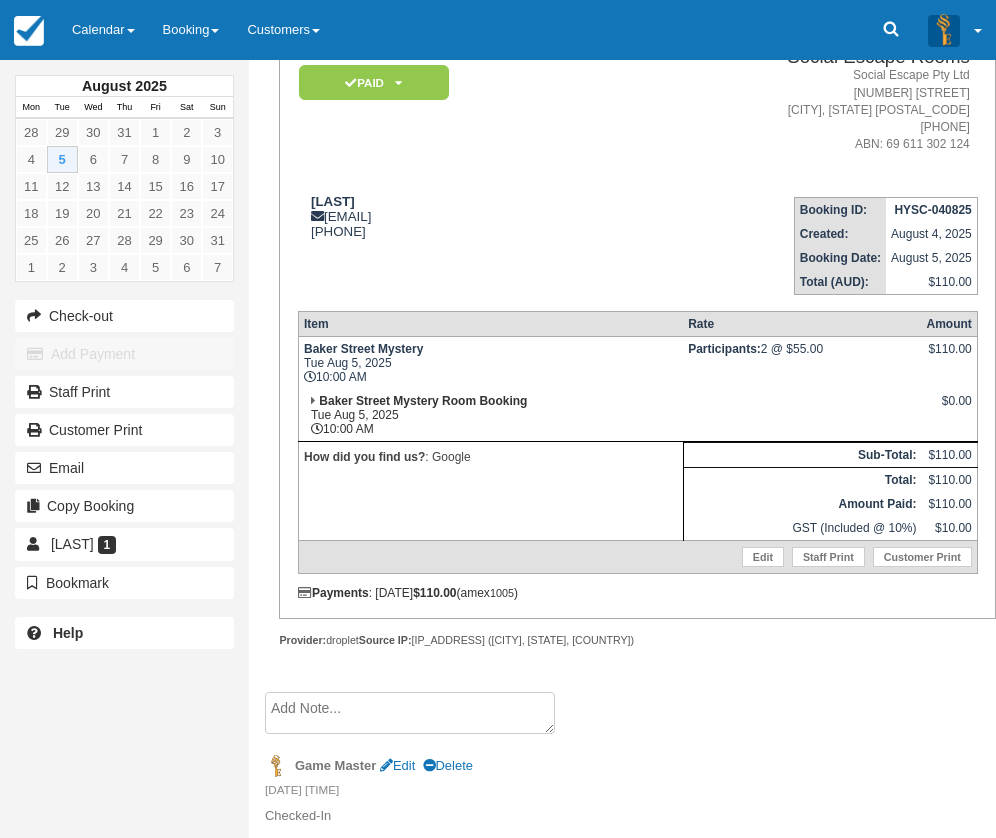 scroll, scrollTop: 0, scrollLeft: 0, axis: both 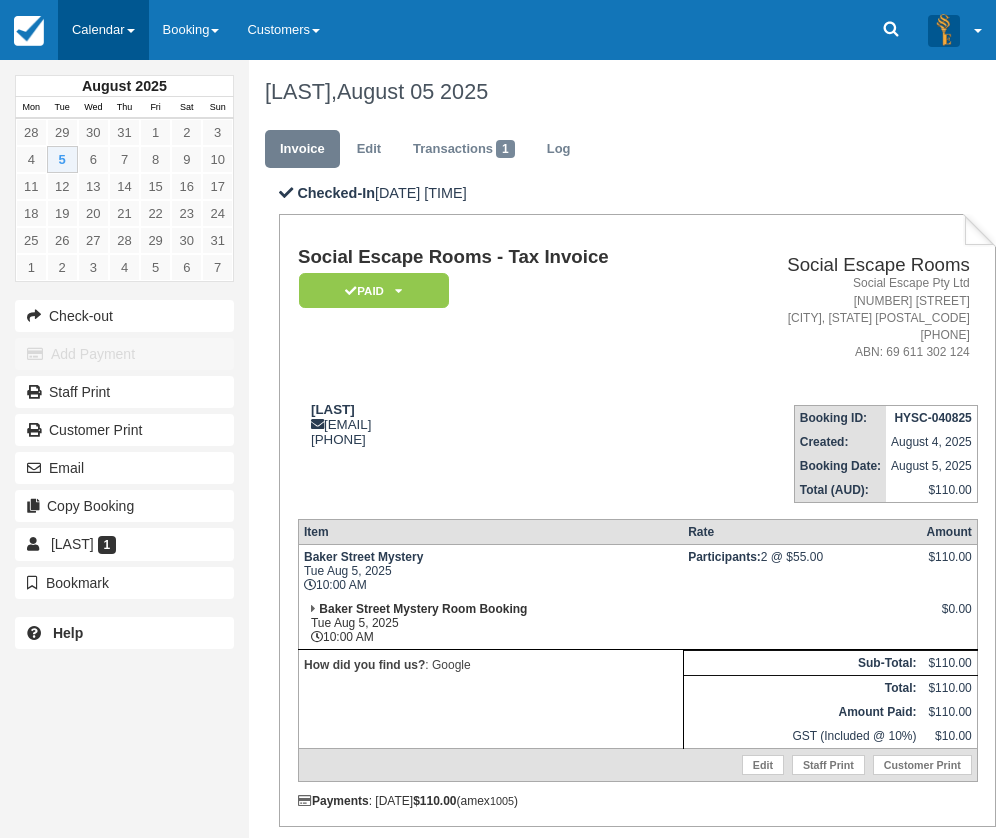 click on "Calendar" at bounding box center [103, 30] 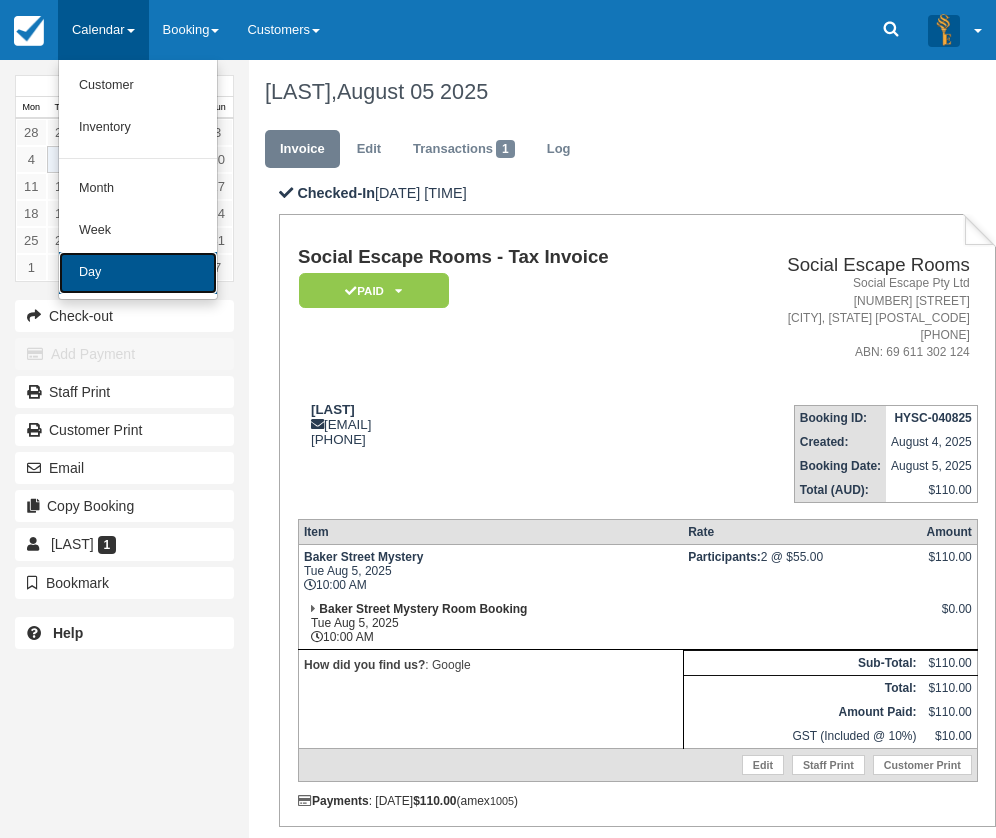 click on "Day" at bounding box center [138, 273] 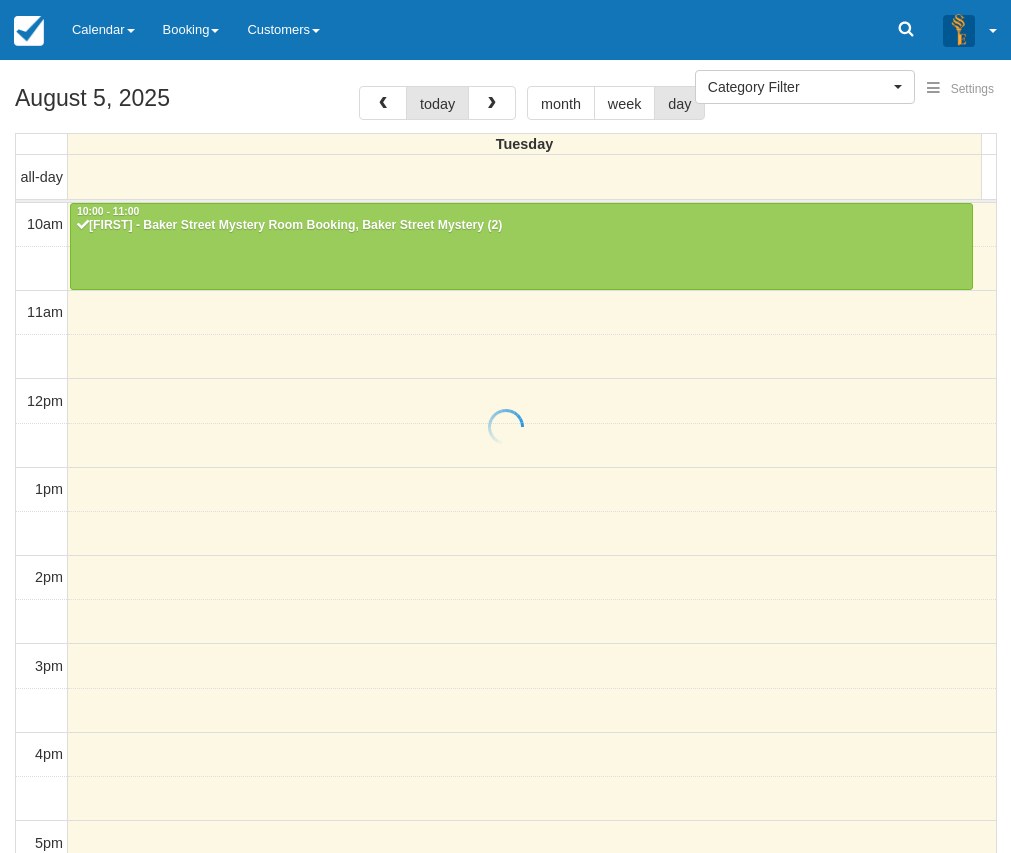 select 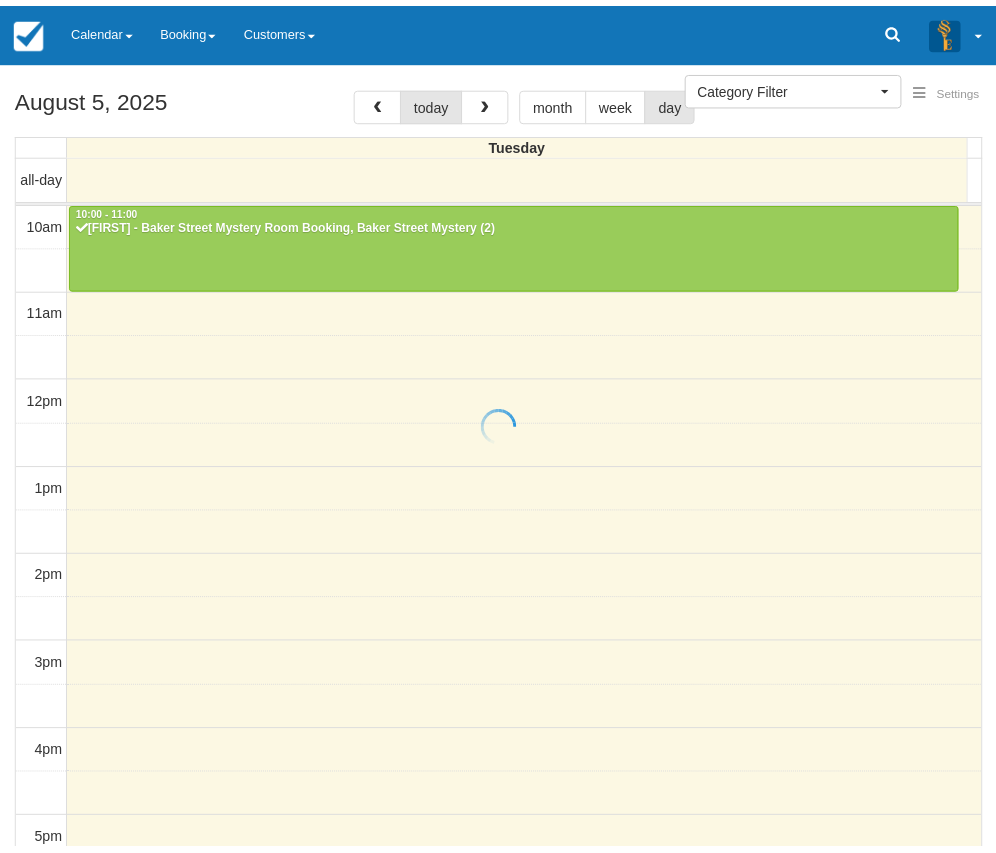 scroll, scrollTop: 0, scrollLeft: 0, axis: both 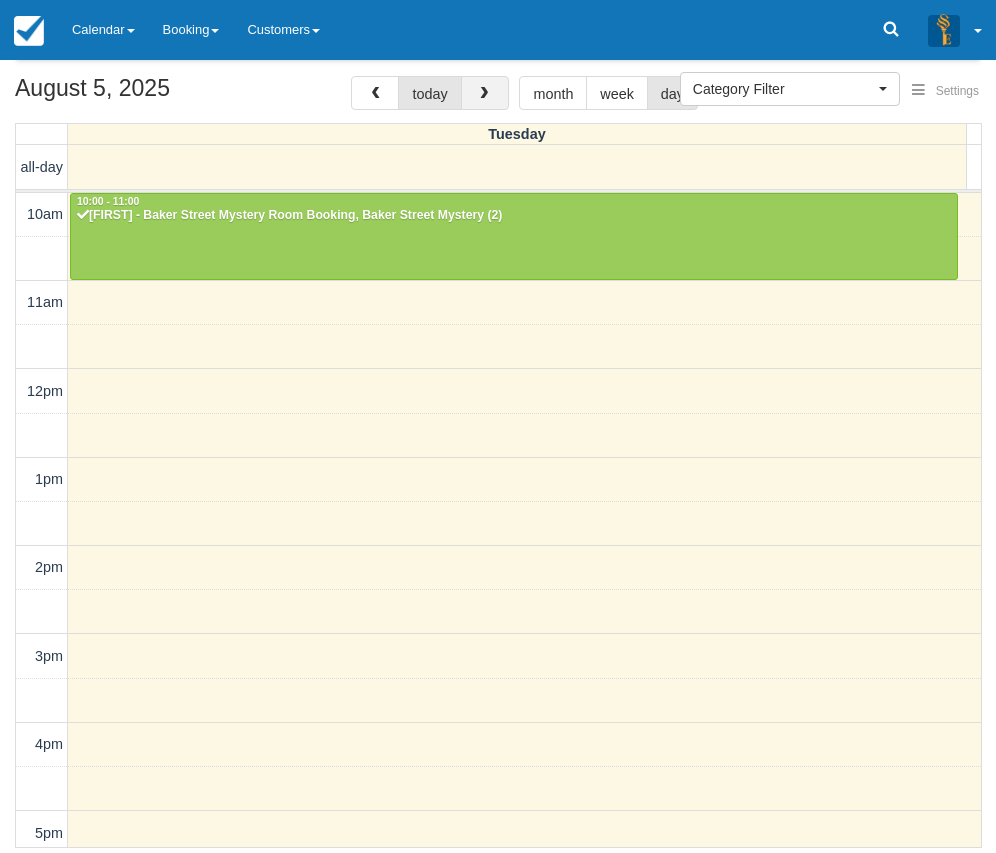 click at bounding box center (485, 93) 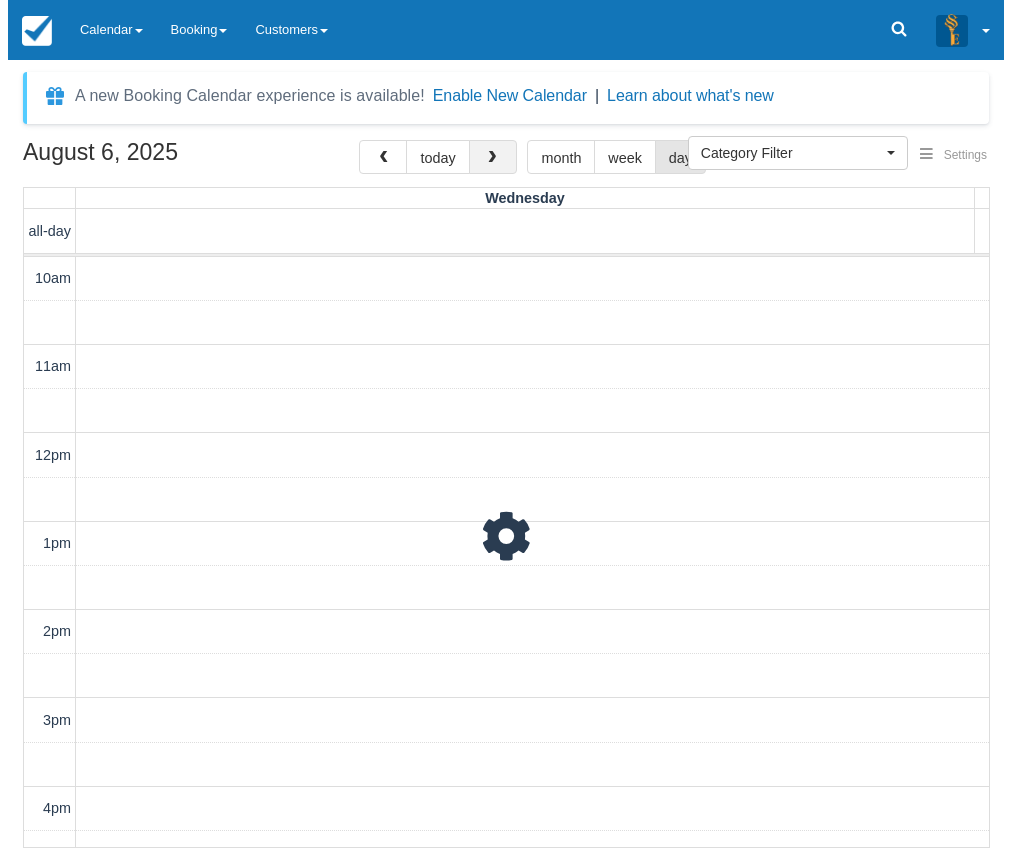 scroll, scrollTop: 0, scrollLeft: 0, axis: both 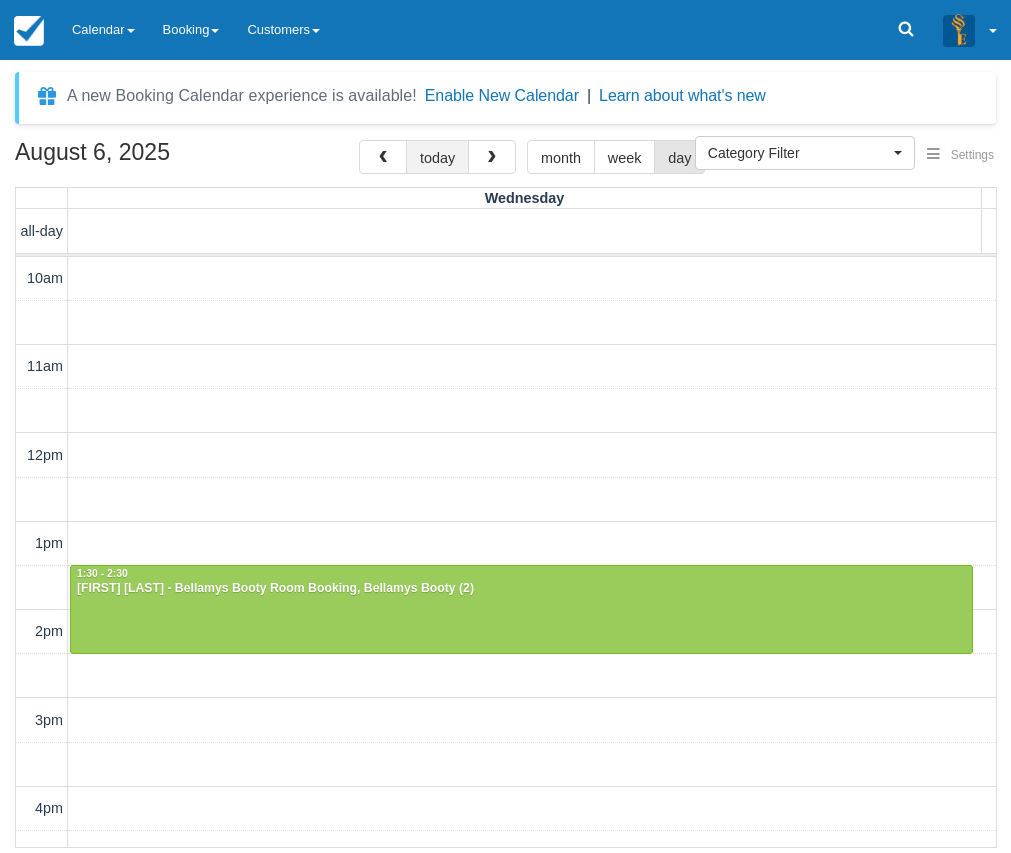 click on "today" at bounding box center (437, 157) 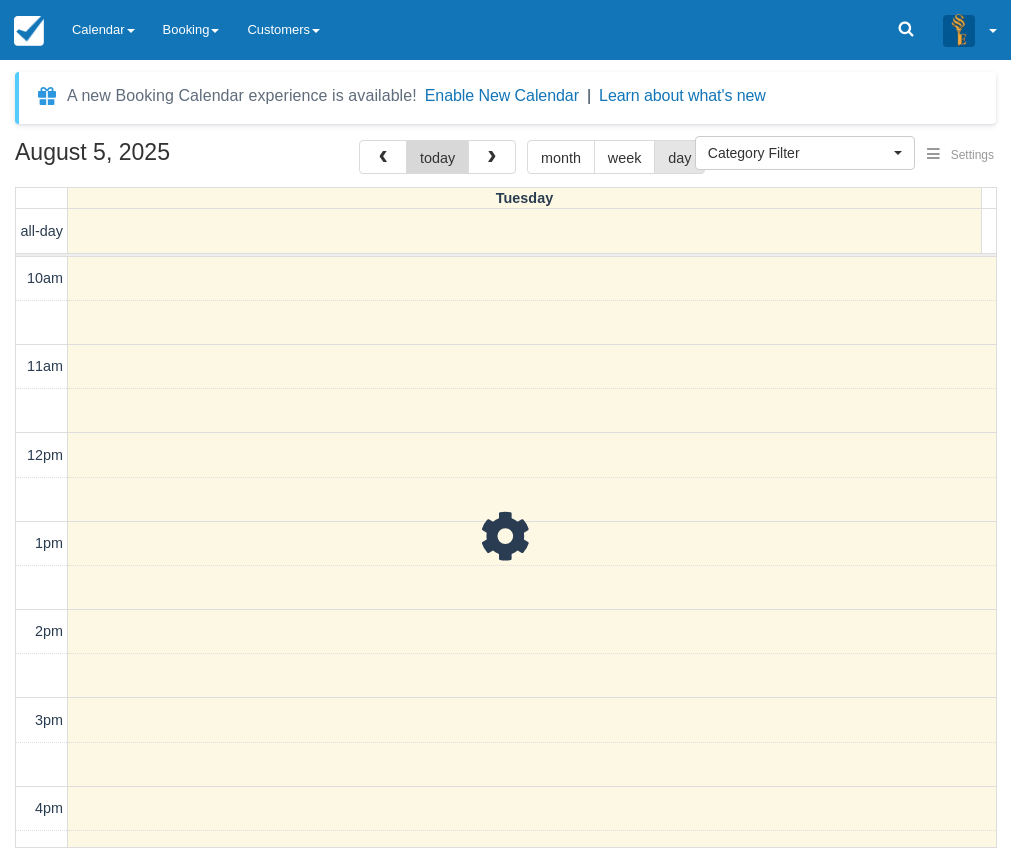 scroll, scrollTop: 178, scrollLeft: 0, axis: vertical 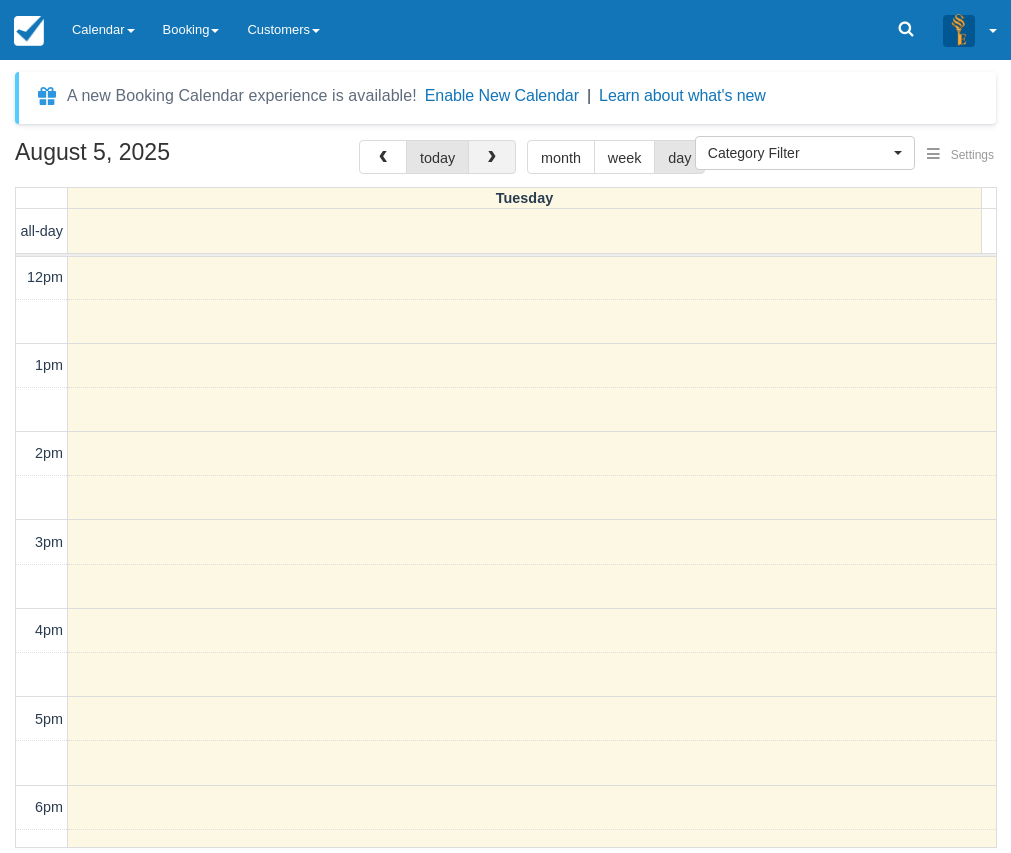 click at bounding box center (492, 158) 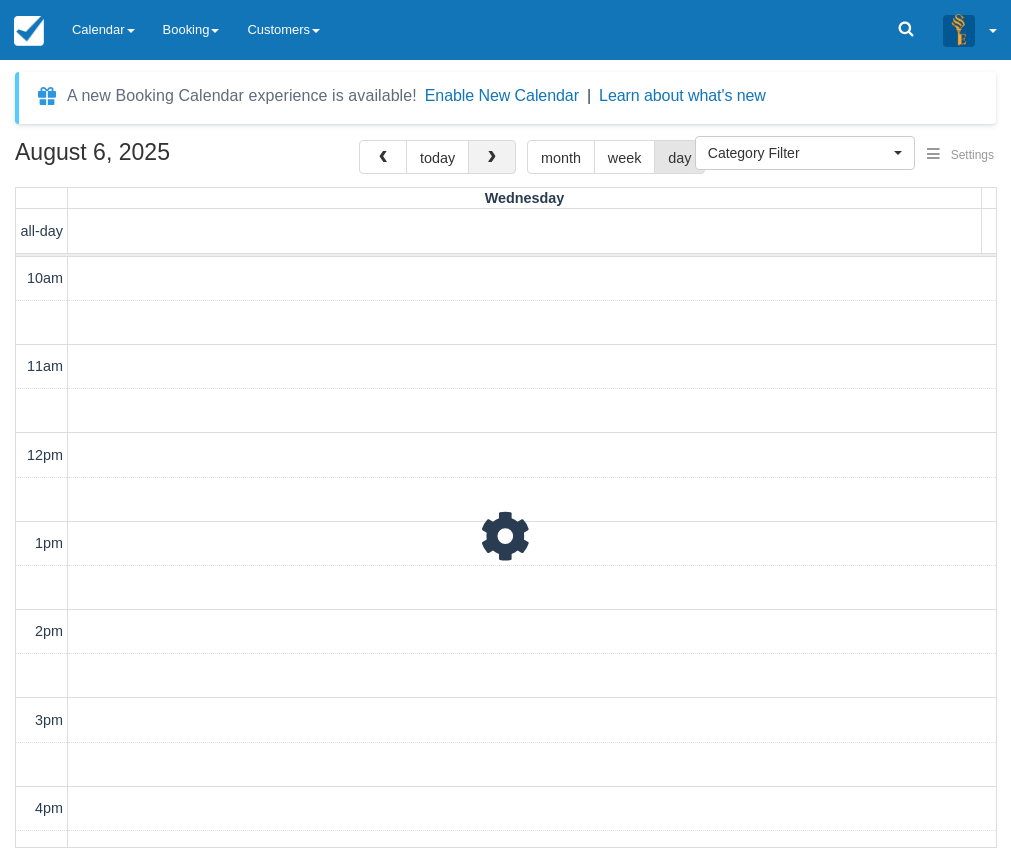 click at bounding box center (492, 158) 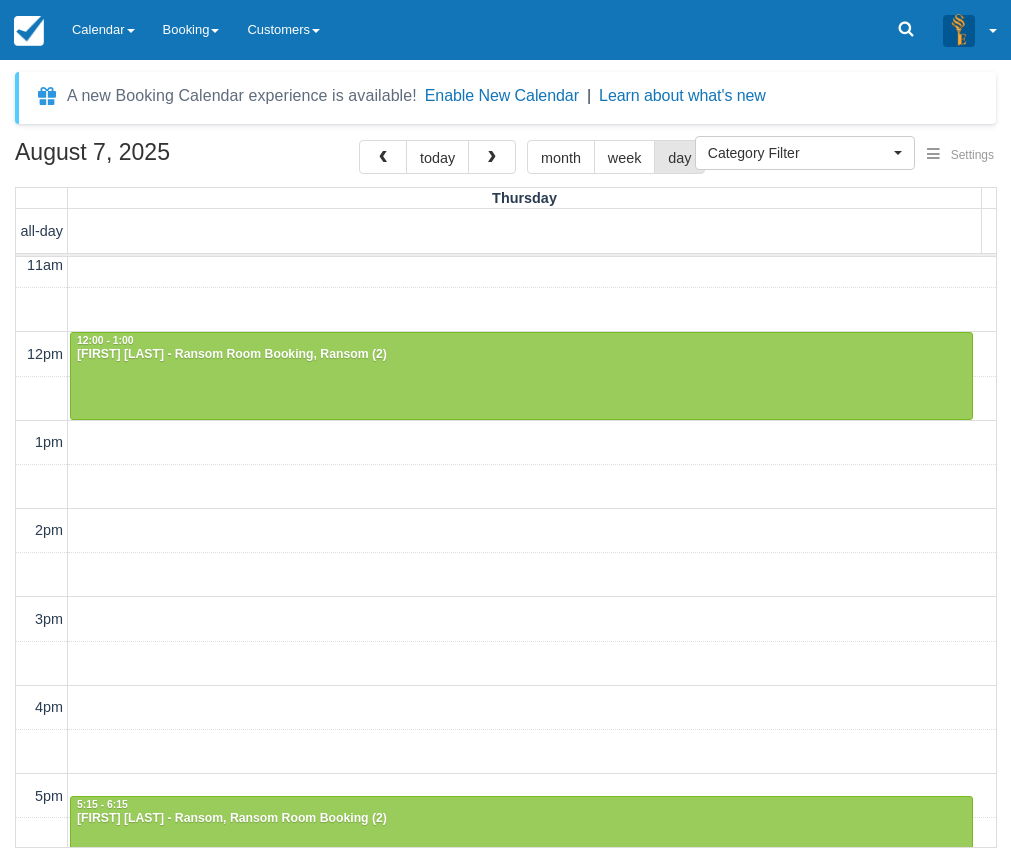 scroll, scrollTop: 0, scrollLeft: 0, axis: both 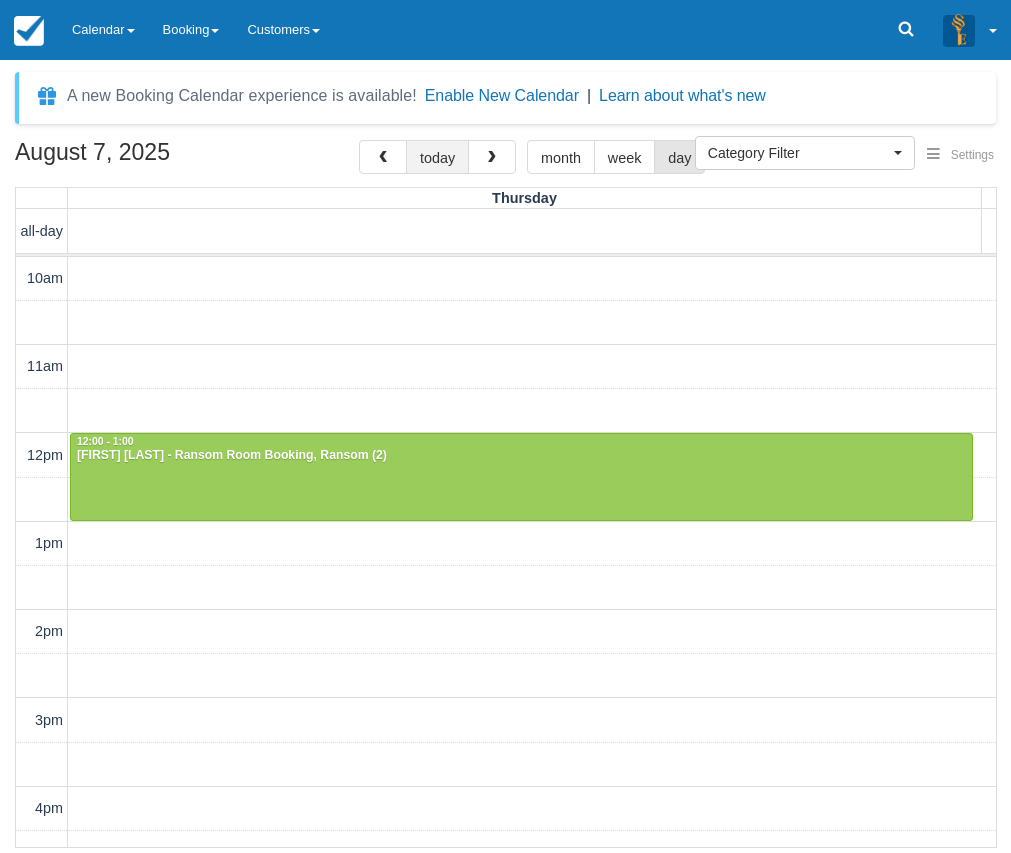 click on "today" at bounding box center [437, 157] 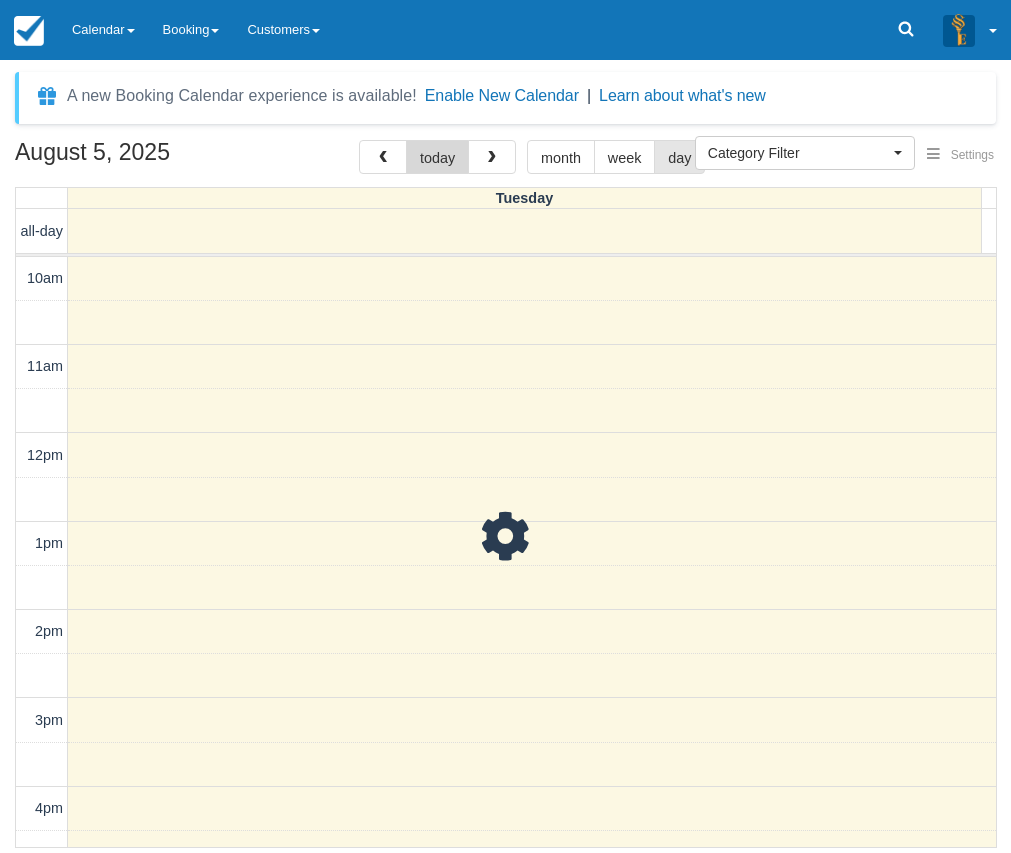 scroll, scrollTop: 178, scrollLeft: 0, axis: vertical 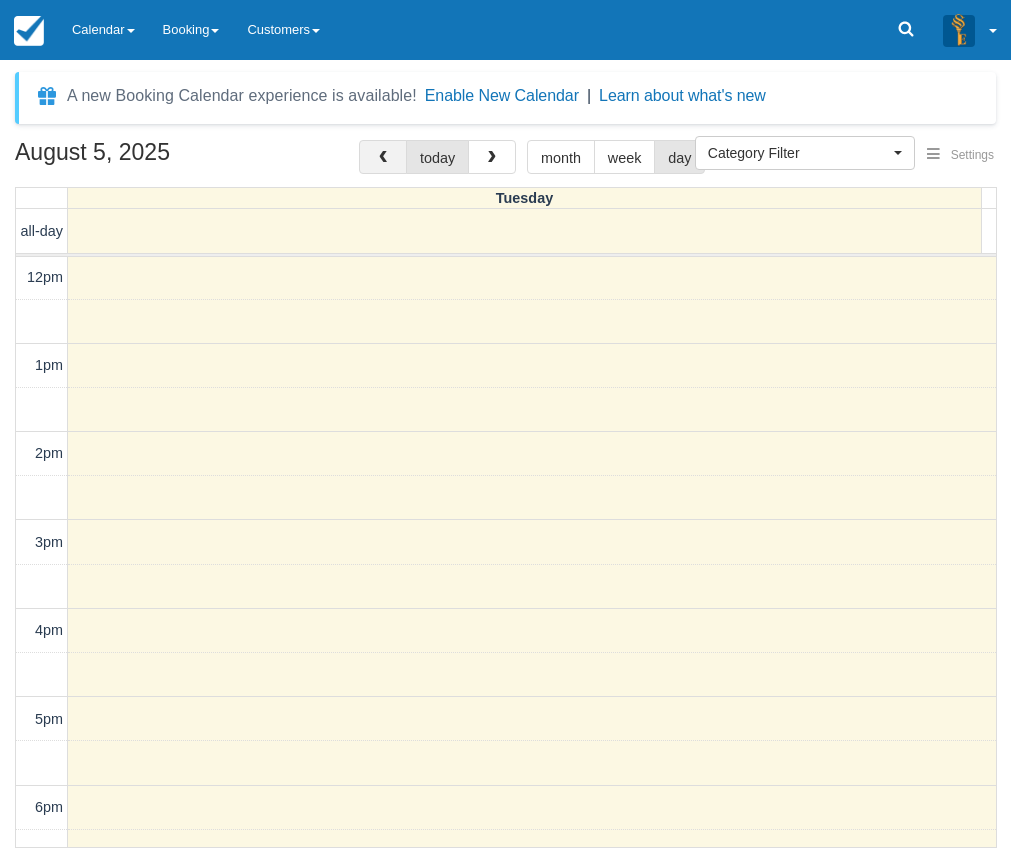 click at bounding box center [383, 158] 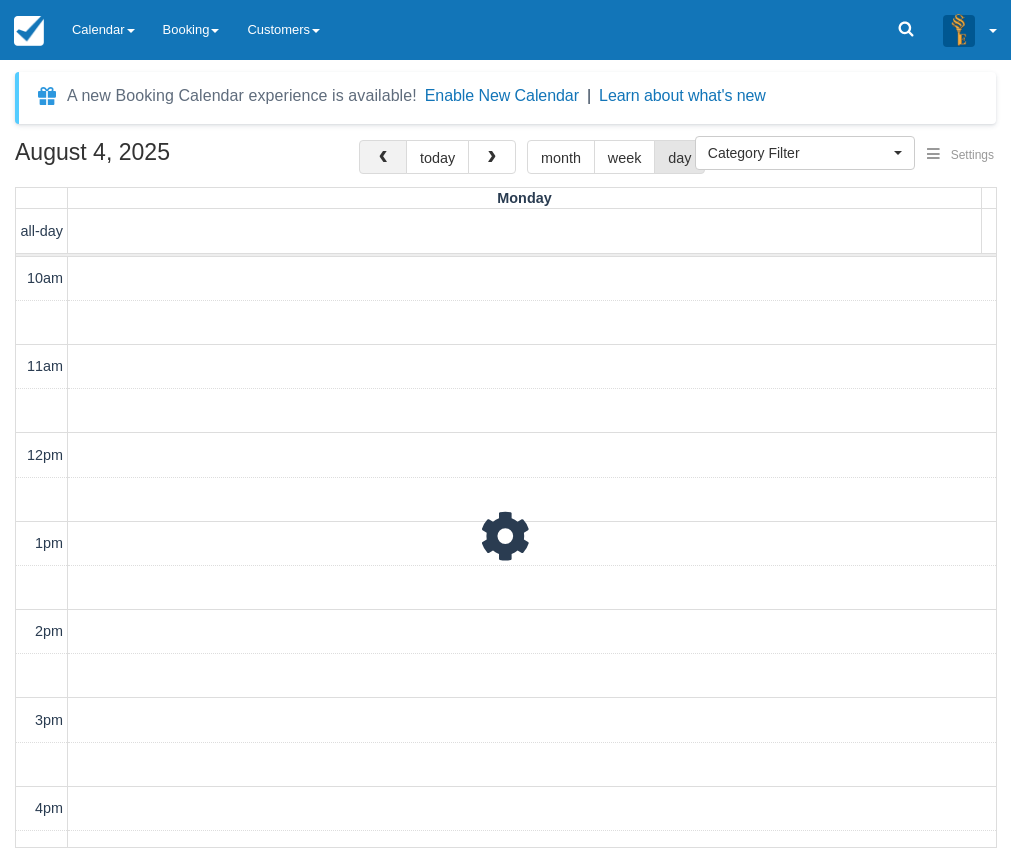 scroll, scrollTop: 178, scrollLeft: 0, axis: vertical 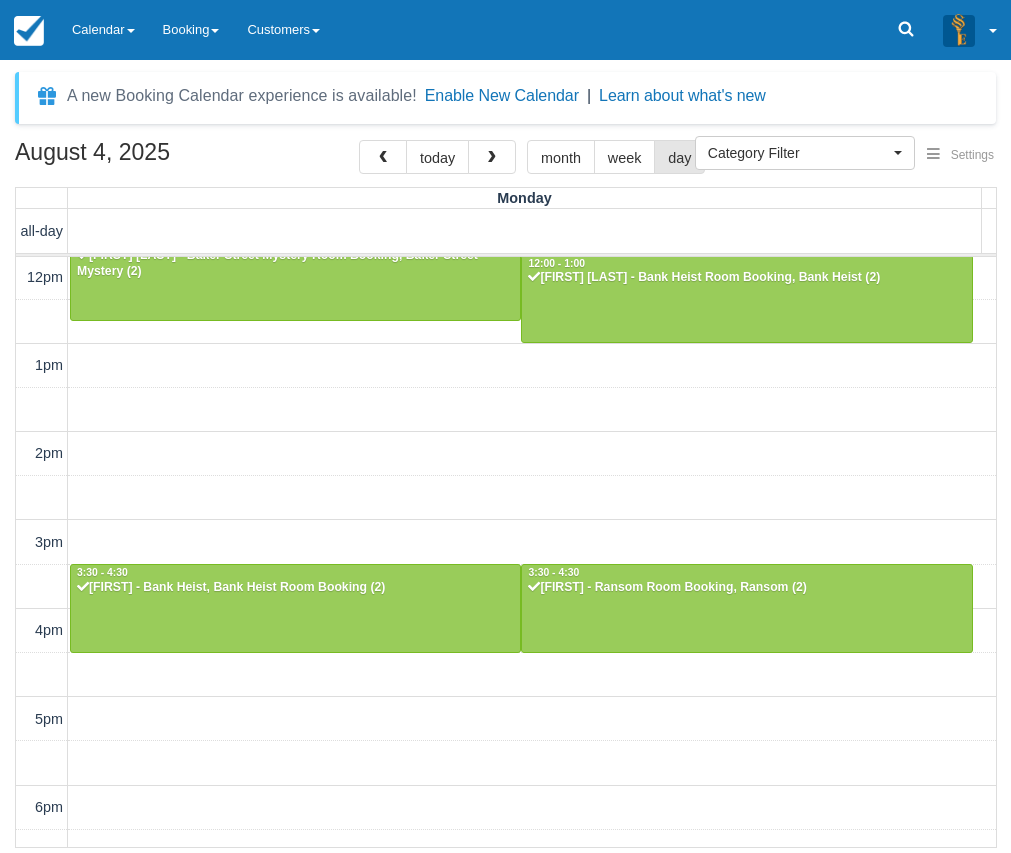 click on "10am 11am 12pm 1pm 2pm 3pm 4pm 5pm 6pm 7pm 8pm 9pm 10pm 11:45 - 12:45  [FIRST] [LAST] - Baker Street Mystery Room Booking, Baker Street Mystery (2) 12:00 - 1:00  [FIRST] [LAST] - Bank Heist Room Booking, Bank Heist (2) 3:30 - 4:30  [FIRST] - Bank Heist, Bank Heist Room Booking (2) 3:30 - 4:30  [FIRST] - Ransom Room Booking, Ransom (2)" at bounding box center [506, 631] 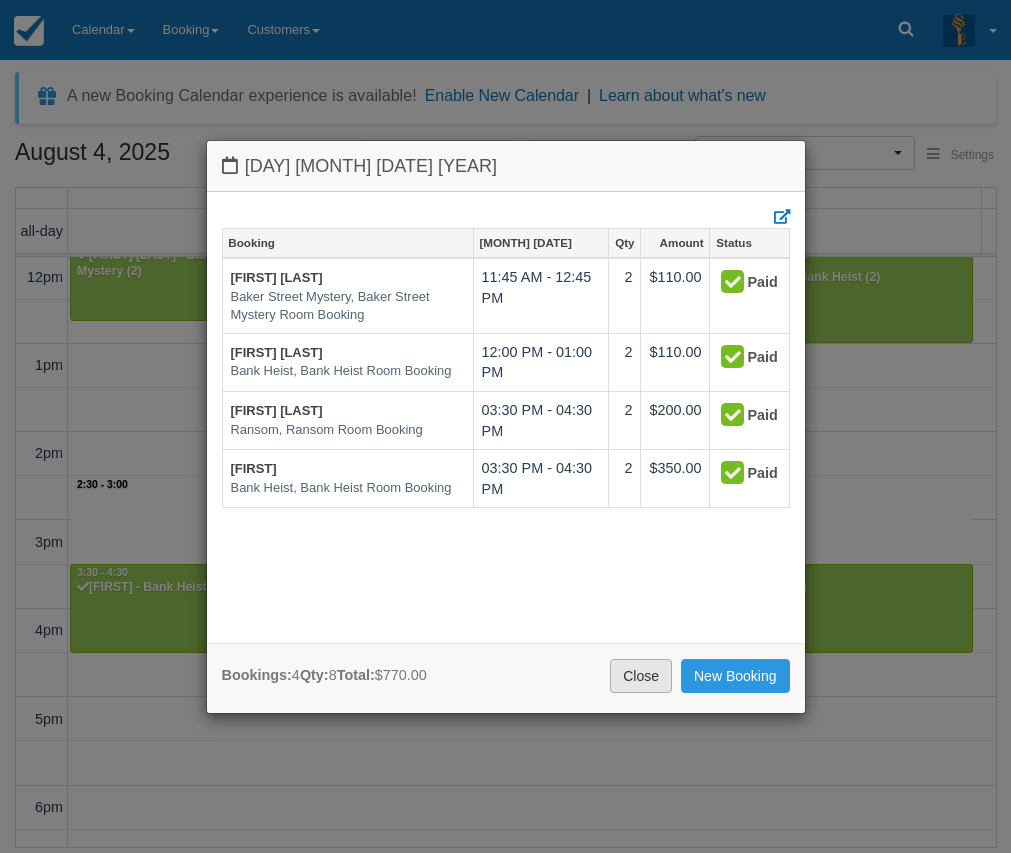 click on "Close" at bounding box center [641, 676] 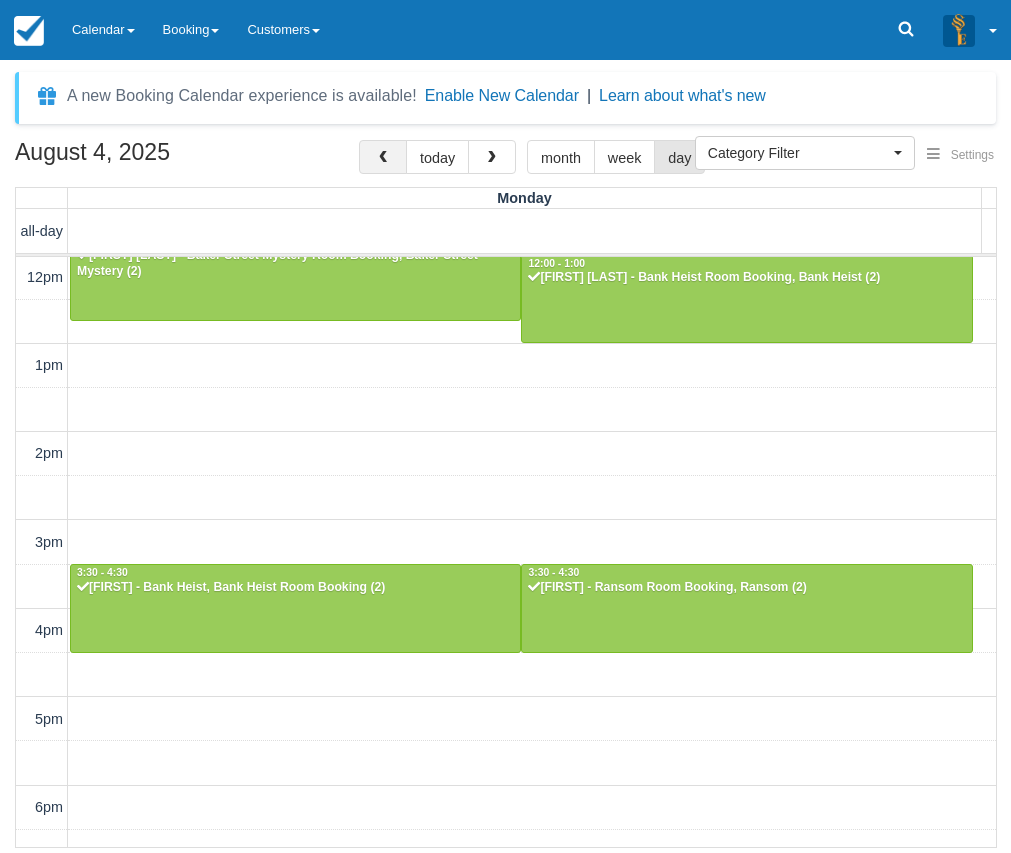 click at bounding box center [383, 157] 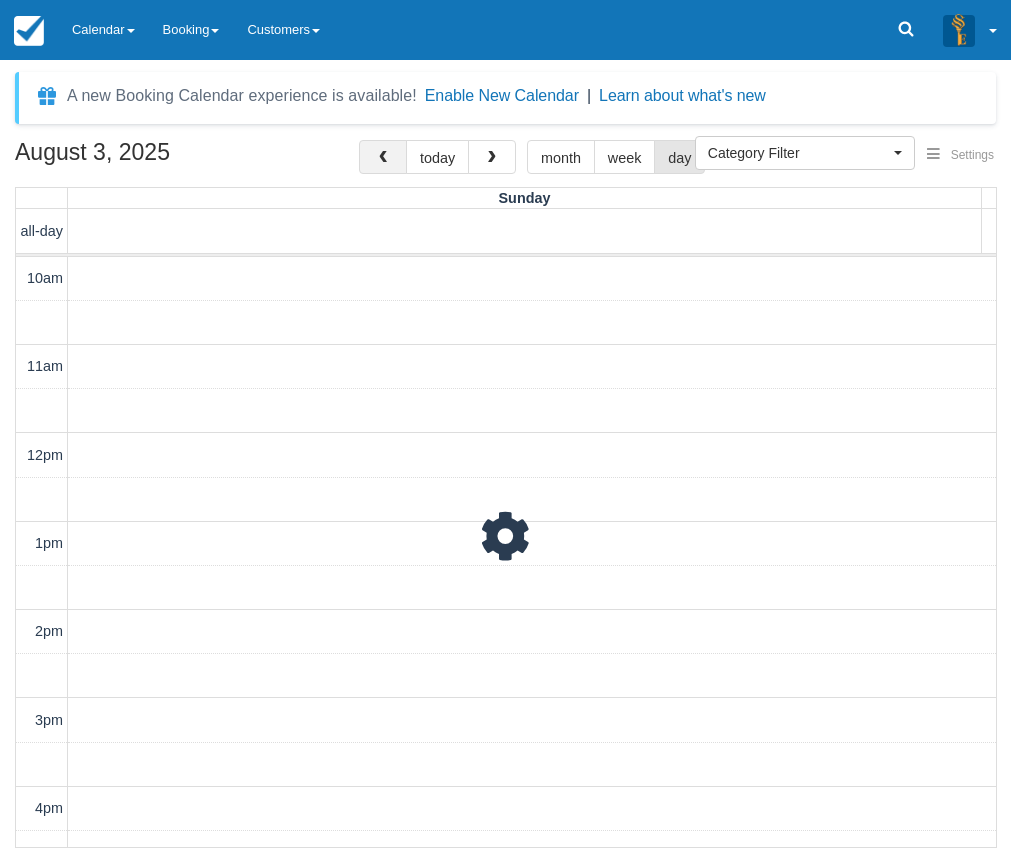 scroll, scrollTop: 178, scrollLeft: 0, axis: vertical 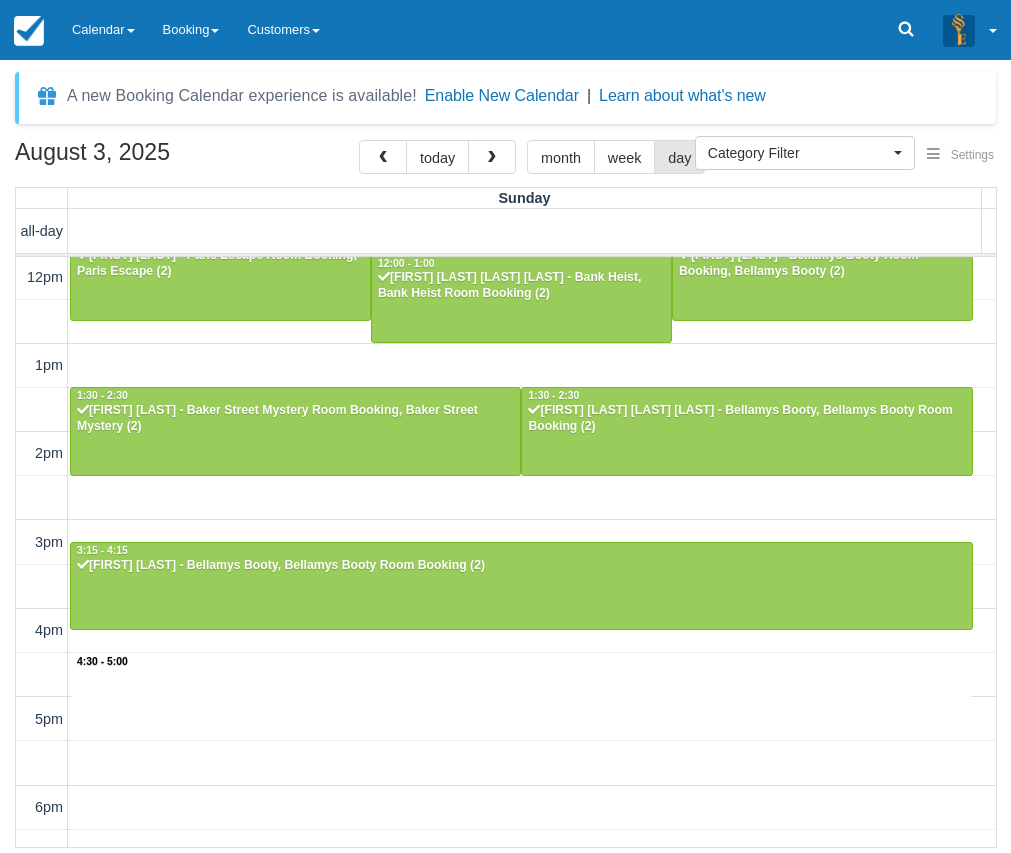 click on "10am 11am 12pm 1pm 2pm 3pm 4pm 5pm 6pm 7pm 8pm 9pm 10pm 4:30 - 5:00 10:15 - 11:15  [FIRST] [LAST] - Ransom Room Booking, Ransom (2) 11:00 - 12:00  [FIRST] - Bank Heist (custom) 11:45 - 12:45  [FIRST] [LAST] - Paris Escape Room Booking, Paris Escape (2) 11:45 - 12:45  [FIRST] [LAST] - Bellamys Booty Room Booking, Bellamys Booty (2) 12:00 - 1:00  [FIRST] [LAST] [LAST] [LAST] - Bank Heist, Bank Heist Room Booking (2) 1:30 - 2:30  [FIRST] [LAST] - Baker Street Mystery Room Booking, Baker Street Mystery (2) 1:30 - 2:30  [FIRST] [LAST] - Bellamys Booty, Bellamys Booty Room Booking (2) 3:15 - 4:15  [FIRST] [LAST] - Bellamys Booty, Bellamys Booty Room Booking (2) 3:15 - 4:15  [FIRST] - Paris Escape, Paris Escape Room Booking (2) 3:30 - 4:30  [FIRST] [LAST] - Ransom, Ransom Room Booking (2) 3:30 - 4:30  [FIRST] - Bank Heist Room Booking, Bank Heist (2) 5:00 - 6:00  [FIRST] [LAST] - Baker Street Mystery Room Booking, Baker Street Mystery (2) 5:00 - 6:00  [FIRST] [LAST] - Bellamys Booty, Bellamys Booty Room Booking (2) 5:00 - 6:00  [FIRST] [LAST] - Paris Escape, Paris Escape Room Booking (2) 6:45 - 7:45 7:00 - 8:00" at bounding box center [506, 631] 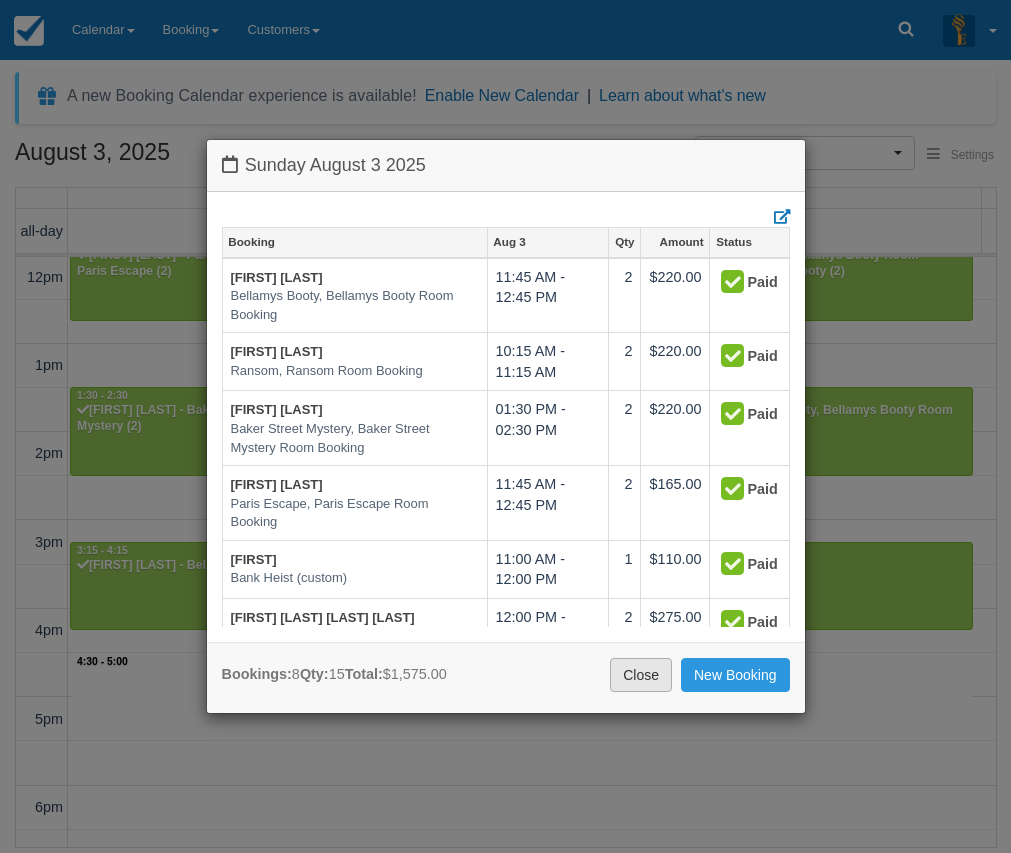click on "Close" at bounding box center (641, 675) 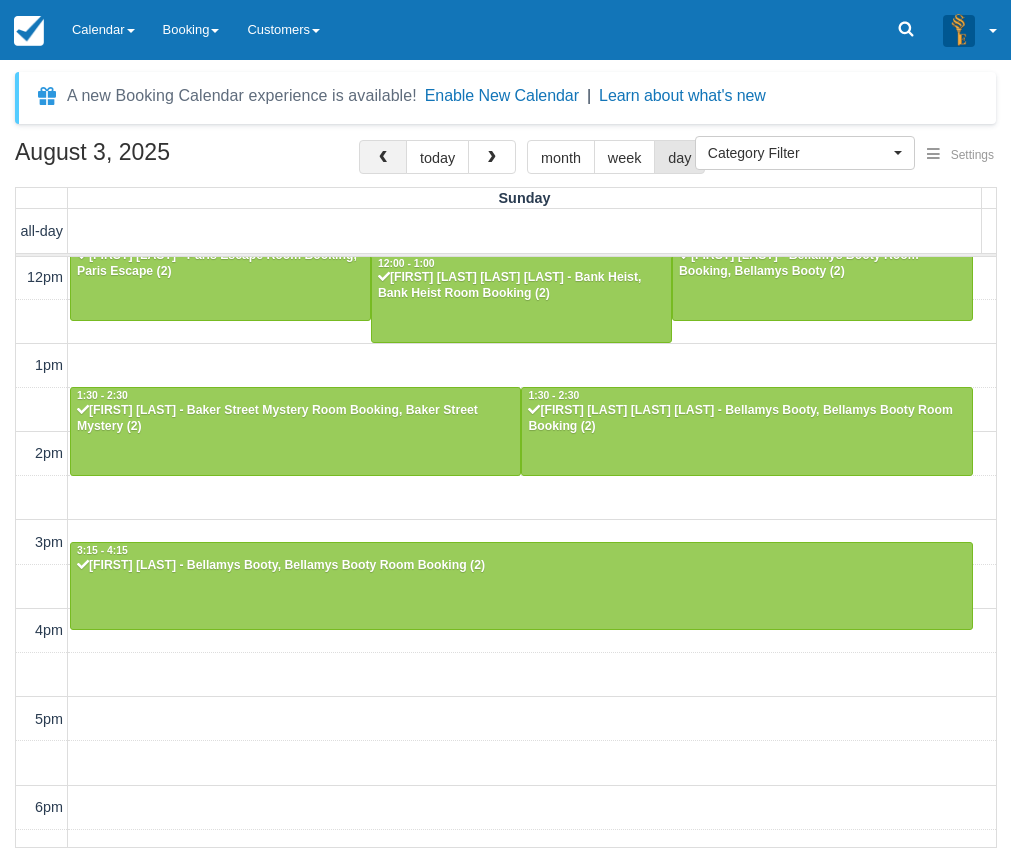 click at bounding box center (383, 158) 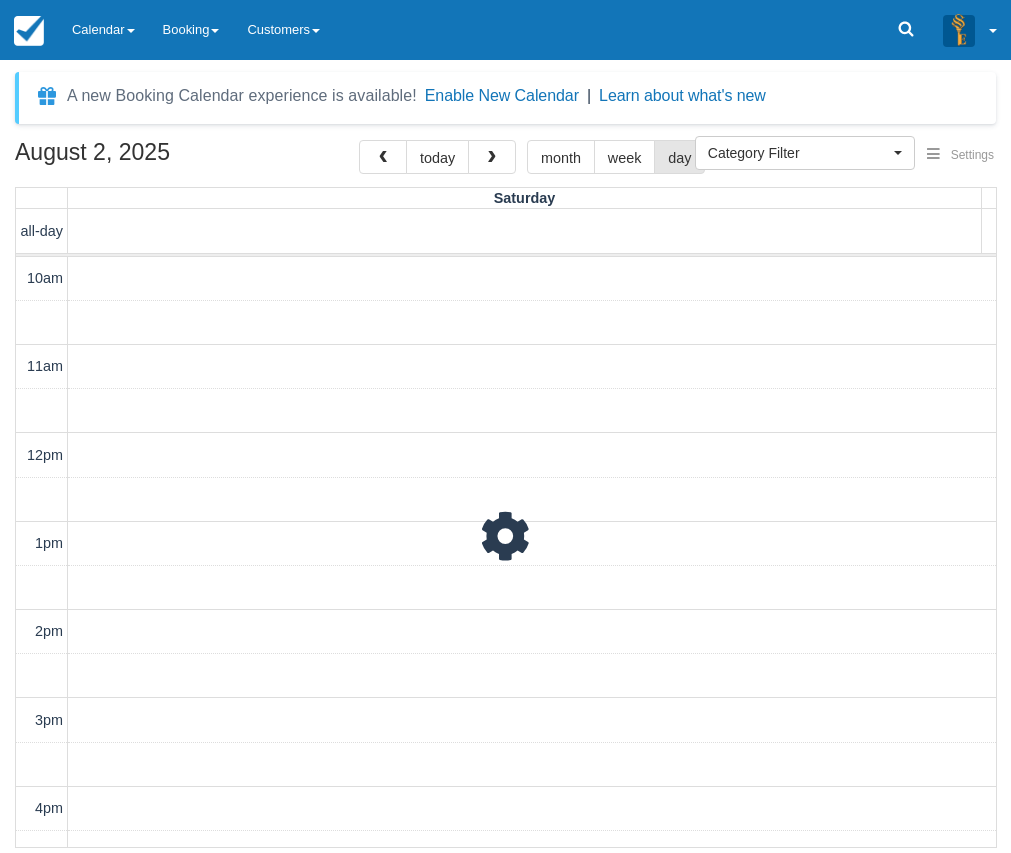 scroll, scrollTop: 178, scrollLeft: 0, axis: vertical 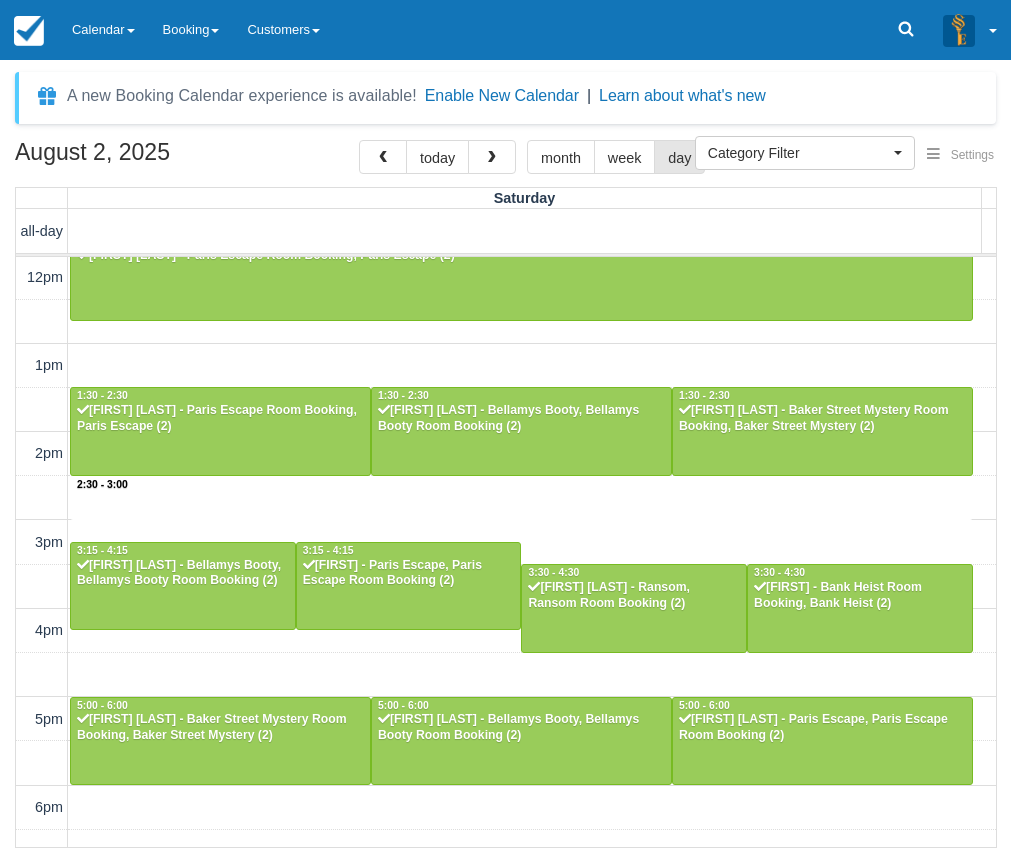 click on "10am 11am 12pm 1pm 2pm 3pm 4pm 5pm 6pm 7pm 8pm 9pm 10pm 2:30 - 3:00 10:15 - 11:15  [FIRST] [LAST] - Ransom Room Booking, Ransom (2) 11:45 - 12:45  [FIRST] [LAST] - Paris Escape Room Booking, Paris Escape (2) 1:30 - 2:30  [FIRST] [LAST] - Paris Escape Room Booking, Paris Escape (2) 1:30 - 2:30  [FIRST] [LAST] - Bellamys Booty, Bellamys Booty Room Booking (2) 1:30 - 2:30  [FIRST] [LAST] - Baker Street Mystery Room Booking, Baker Street Mystery (2) 3:15 - 4:15  [FIRST] [LAST] - Bellamys Booty, Bellamys Booty Room Booking (2) 3:15 - 4:15  [FIRST] - Paris Escape, Paris Escape Room Booking (2) 3:30 - 4:30  [FIRST] [LAST] - Ransom, Ransom Room Booking (2) 3:30 - 4:30  [FIRST] - Bank Heist Room Booking, Bank Heist (2) 5:00 - 6:00  [FIRST] [LAST] - Baker Street Mystery Room Booking, Baker Street Mystery (2) 5:00 - 6:00  [FIRST] [LAST] - Bellamys Booty, Bellamys Booty Room Booking (2) 5:00 - 6:00  [FIRST] [LAST] - Paris Escape, Paris Escape Room Booking (2) 6:45 - 7:45 7:00 - 8:00" at bounding box center [506, 631] 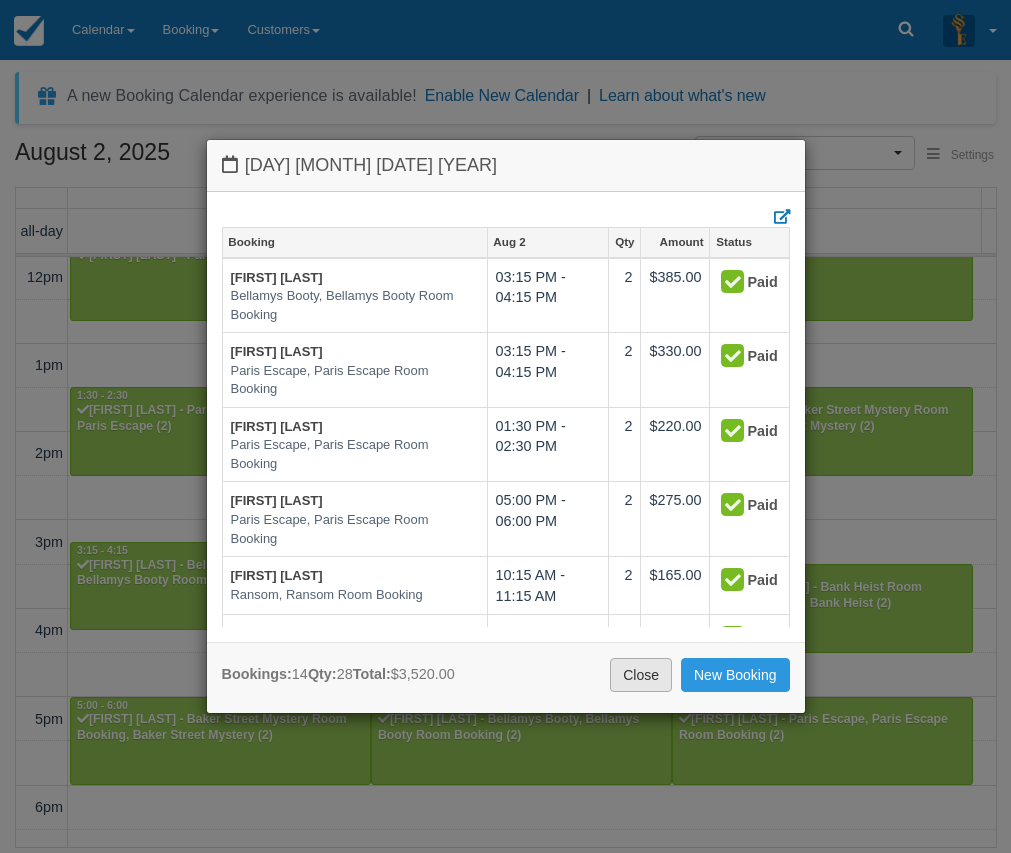 click on "Close" at bounding box center [641, 675] 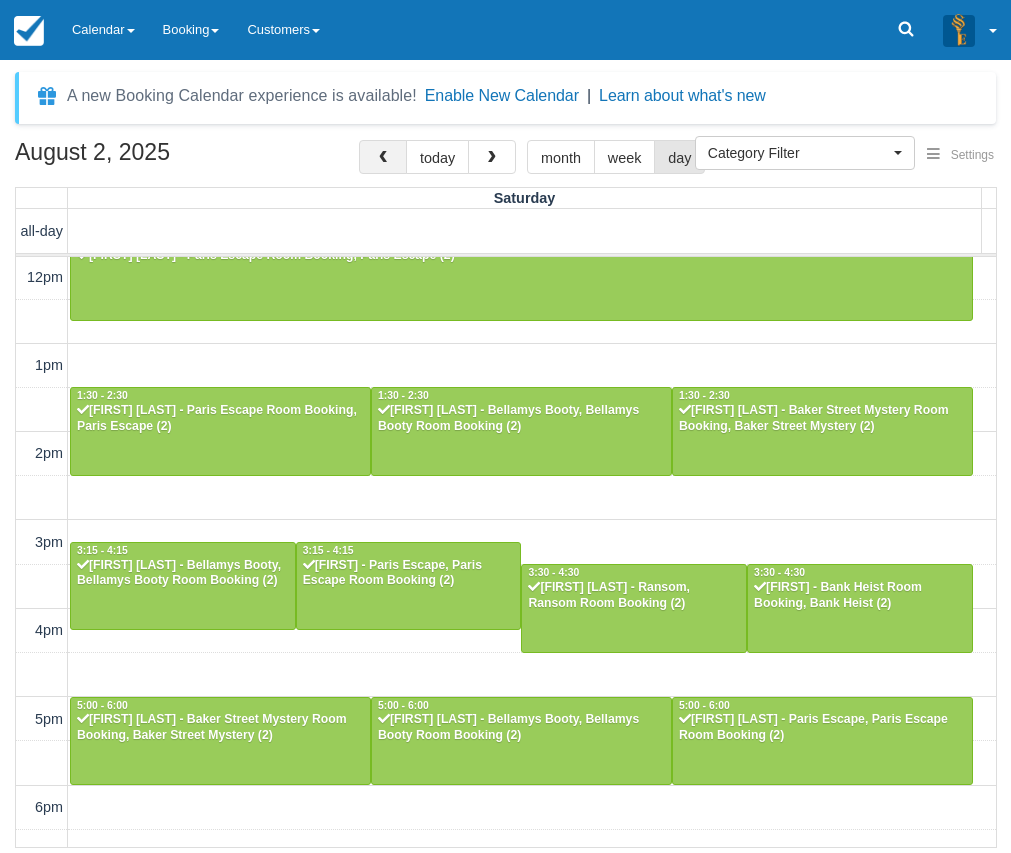click at bounding box center (383, 158) 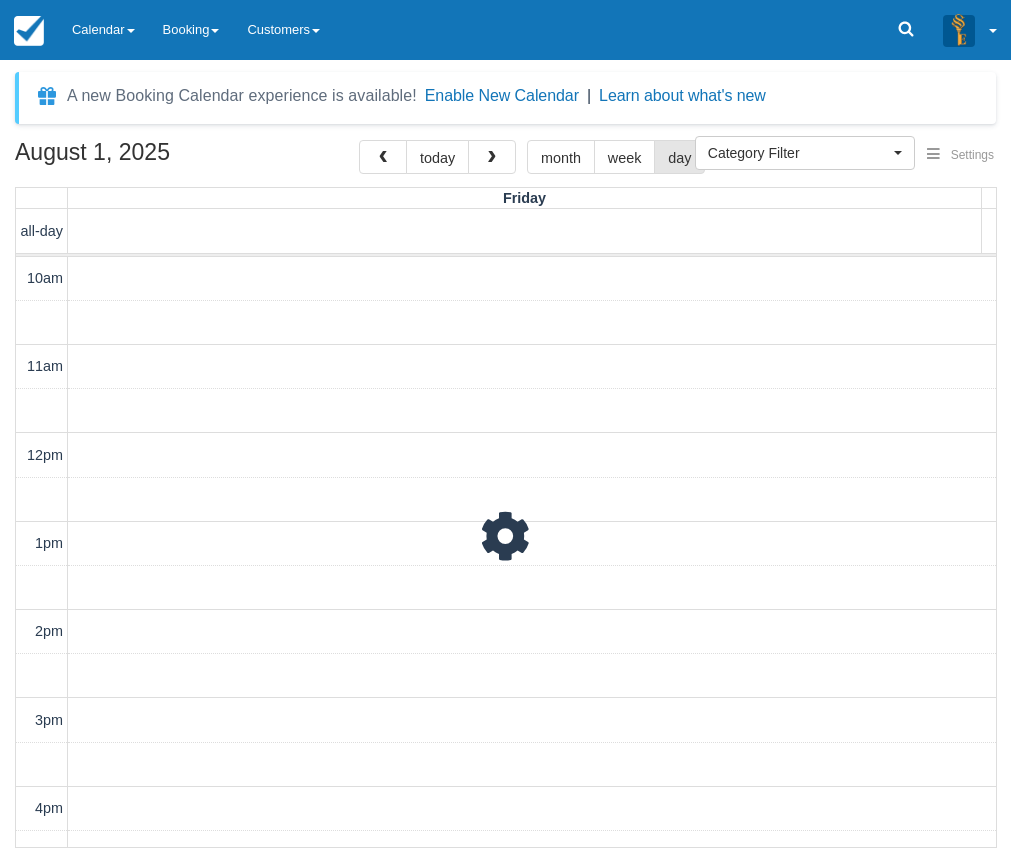 scroll, scrollTop: 178, scrollLeft: 0, axis: vertical 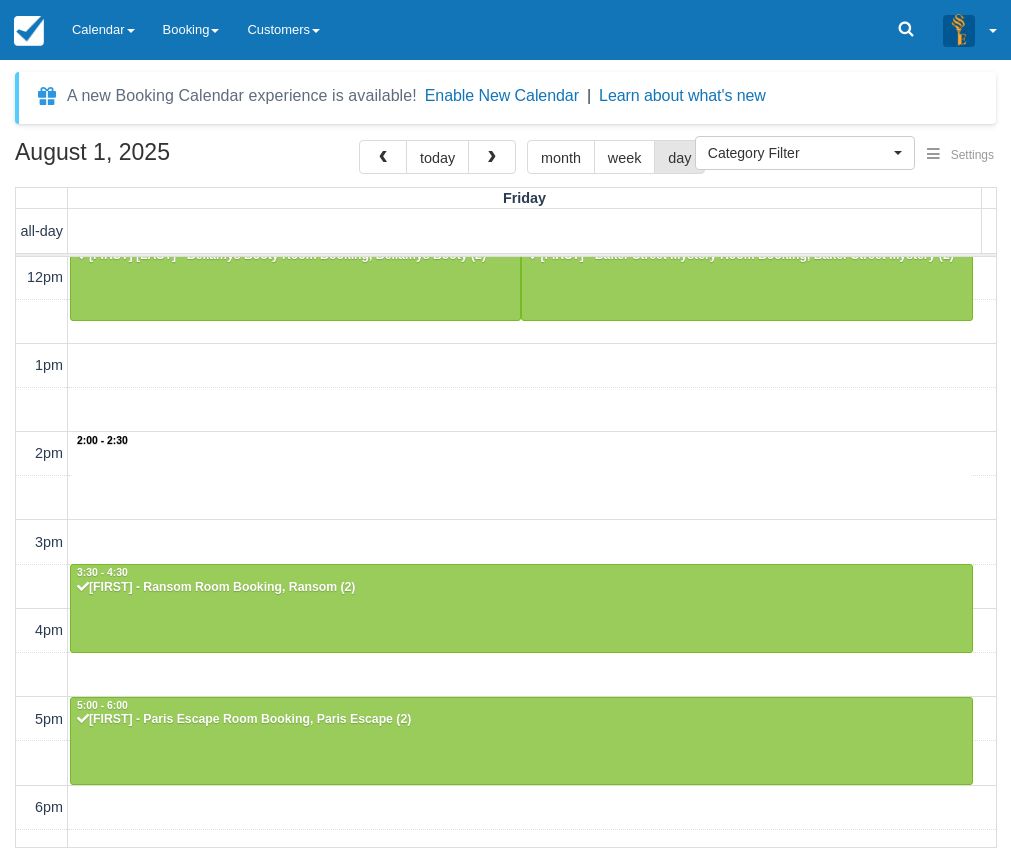 click on "10am 11am 12pm 1pm 2pm 3pm 4pm 5pm 6pm 7pm 8pm 9pm 10pm 2:00 - 2:30 10:00 - 11:00  [FIRST] [LAST] - Paris Escape Room Booking, Paris Escape (2) 11:45 - 12:45  [FIRST] [LAST] - Bellamys Booty Room Booking, Bellamys Booty (2) 11:45 - 12:45  [FIRST] - Baker Street Mystery Room Booking, Baker Street Mystery (2) 3:30 - 4:30  [FIRST] - Ransom Room Booking, Ransom (2) 5:00 - 6:00  [FIRST] - Paris Escape Room Booking, Paris Escape (2) 7:00 - 8:00  [FIRST] [LAST] - Ransom, Ransom Room Booking (2) 8:45 - 9:45  [FIRST] [LAST] - Ransom Room Booking, Ransom (2) 8:45 - 9:45  [FIRST] [LAST] - Bank Heist, Bank Heist Room Booking (2)" at bounding box center [506, 631] 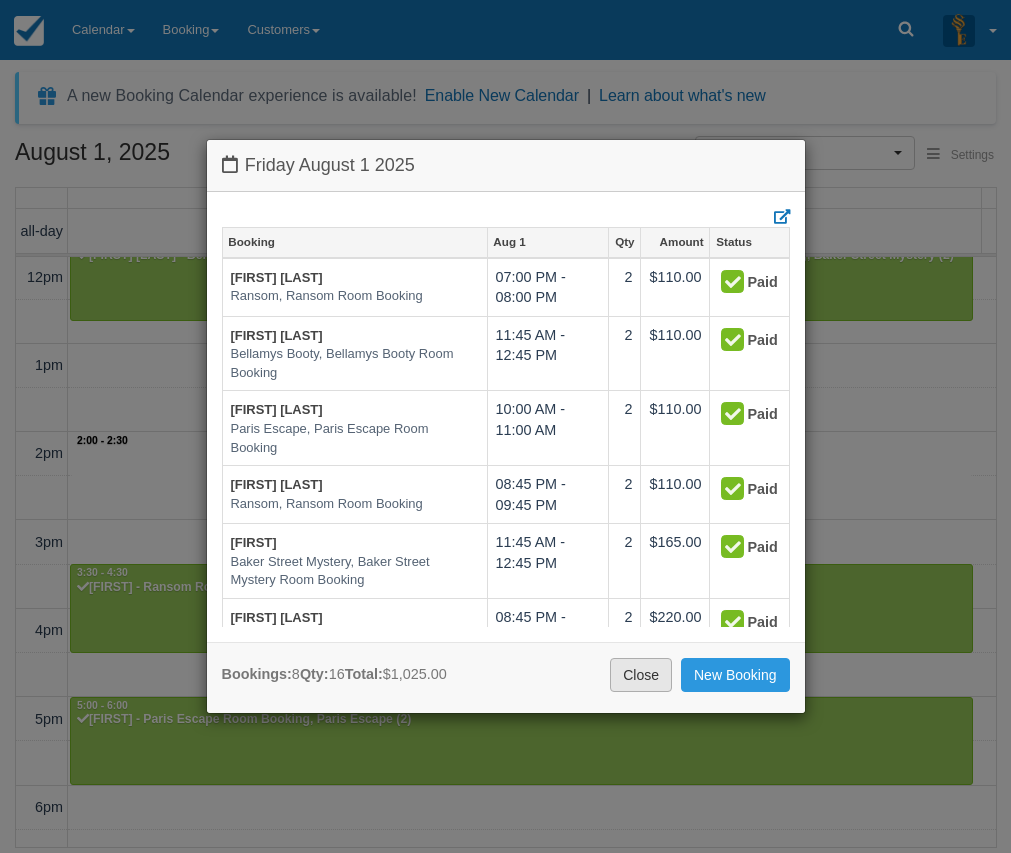 click on "Close" at bounding box center [641, 675] 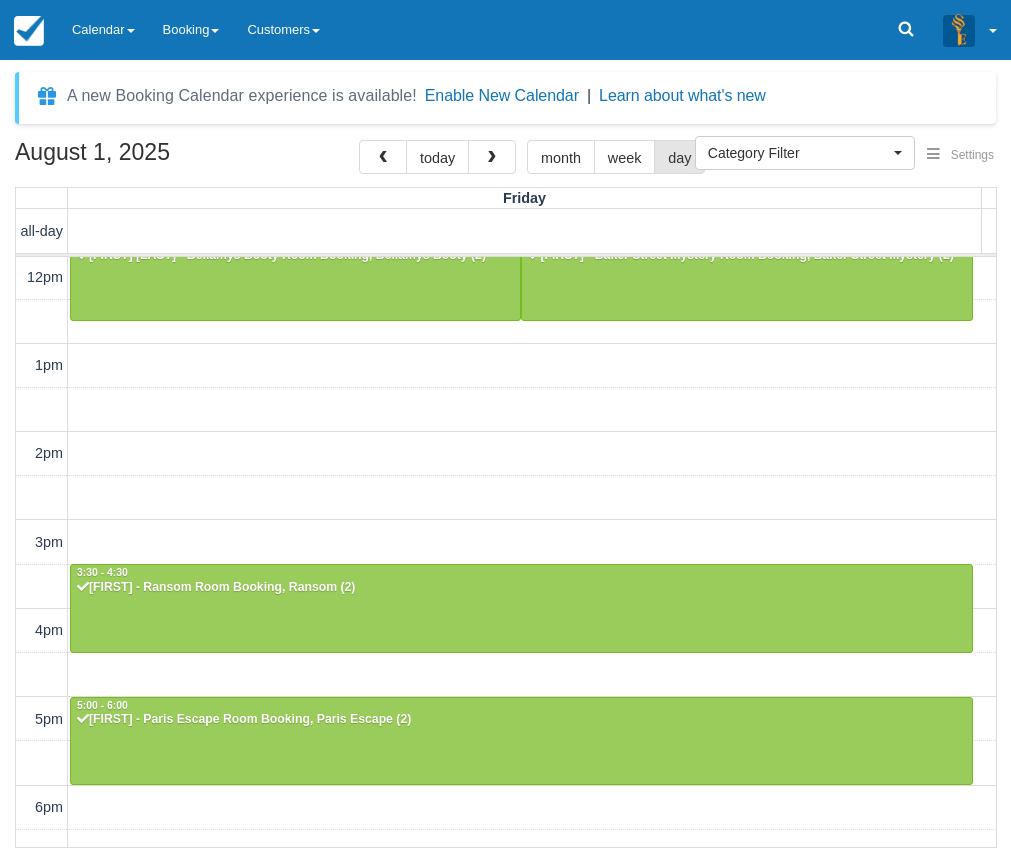 scroll, scrollTop: 0, scrollLeft: 0, axis: both 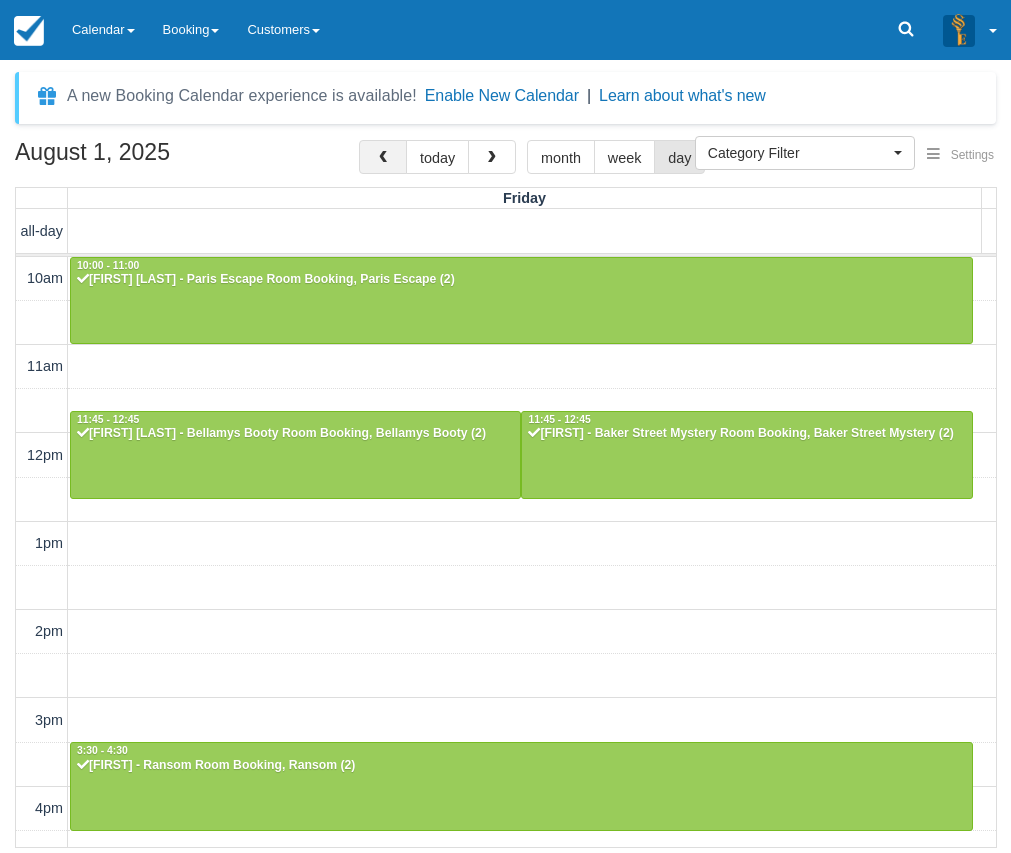 click at bounding box center [383, 157] 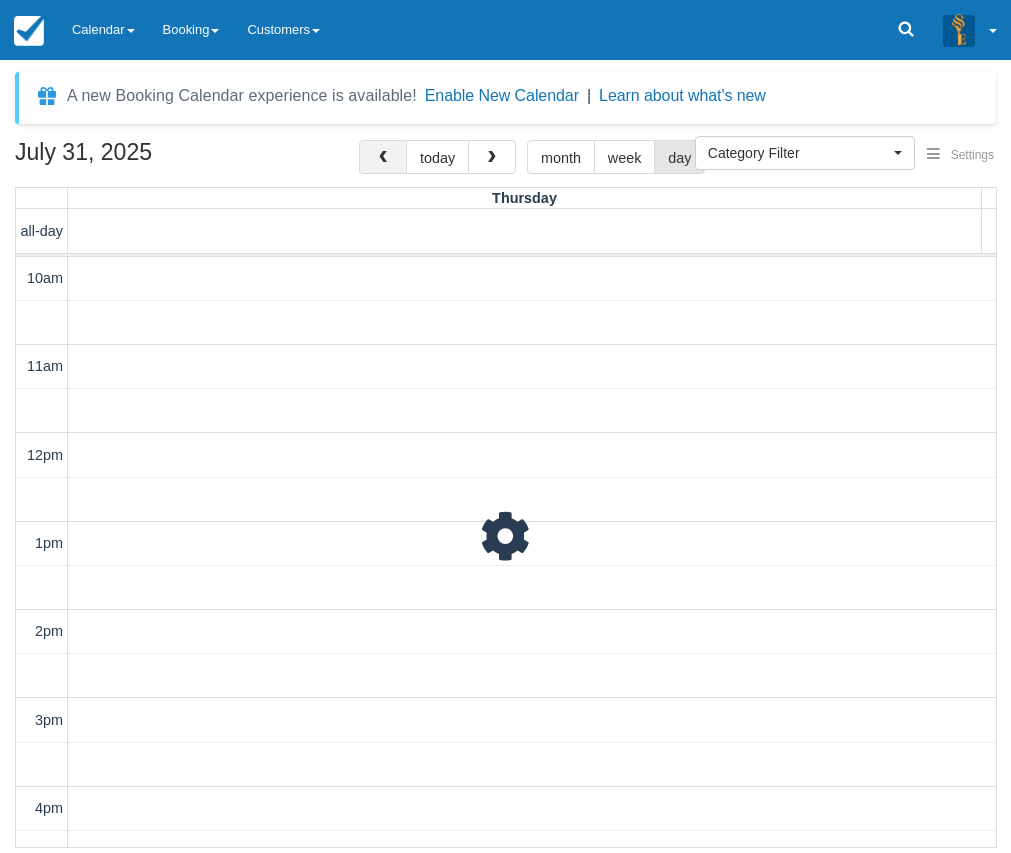 scroll, scrollTop: 178, scrollLeft: 0, axis: vertical 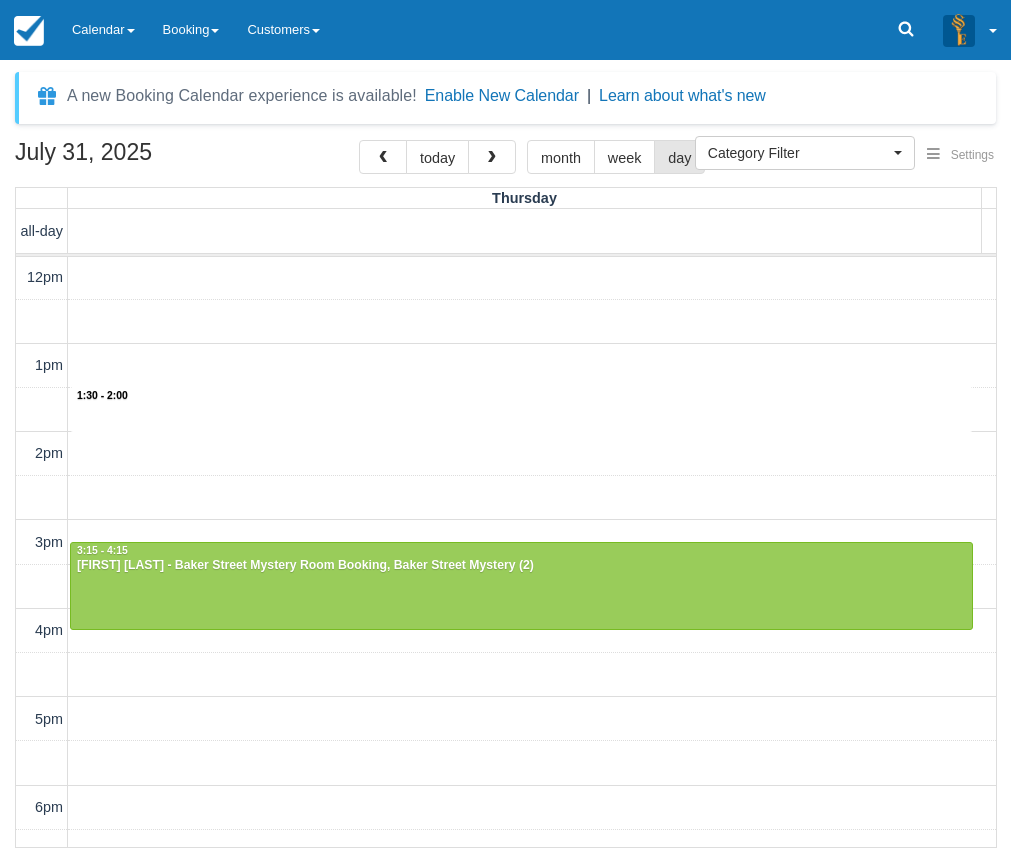 click on "10am 11am 12pm 1pm 2pm 3pm 4pm 5pm 6pm 7pm 8pm 9pm 10pm 1:30 - 2:00 3:15 - 4:15 [FIRST] [LAST] - Baker Street Mystery Room Booking, Baker Street Mystery (2) 6:45 - 7:45 Masterpet Australia; [FIRST] [LAST] - Baker Street Mystery Room Booking, Paris Escape Room Booking, Bellamys Booty Room Booking, Bellamys Booty, Paris Escape, Baker Street Mystery (6) 7:00 - 8:00 Masterpet Australia; [FIRST] [LAST] - Bank Heist Room Booking, Ransom Room Booking, Ransom, Bank Heist (4) 7:30 - 8:30 Masterpet Australia; [FIRST] [LAST] - Paris Escape (custom), Baker Street Mystery (custom), Ransom (Custom), Bellamys Booty (custom), Bank Heist (custom) (5) 8:30 - 9:30 Masterpet Australia; [FIRST] [LAST] - Bellamys Booty Room Booking, Baker Street Mystery, Paris Escape Room Booking, Paris Escape, Bellamys Booty, Baker Street Mystery Room Booking (6) 8:45 - 9:45 Masterpet Australia; [FIRST] [LAST] - Ransom Room Booking, Bank Heist, Bank Heist Room Booking, Ransom (4)" at bounding box center [506, 631] 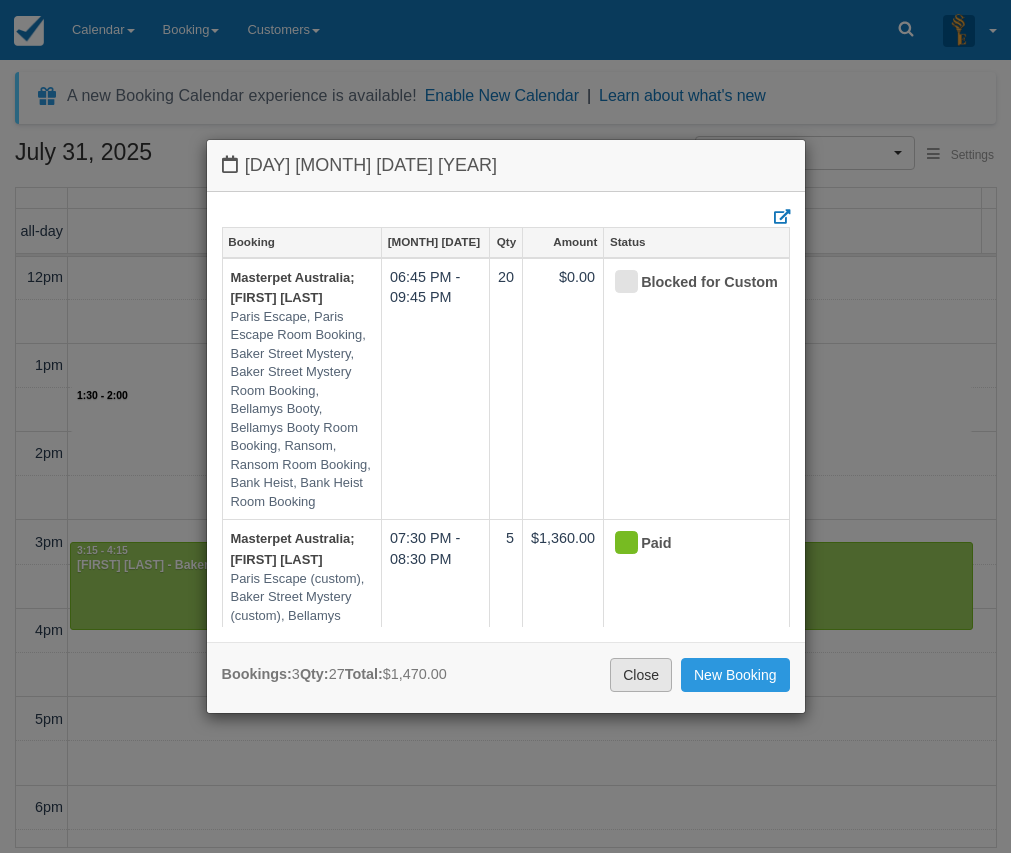 click on "Close" at bounding box center (641, 675) 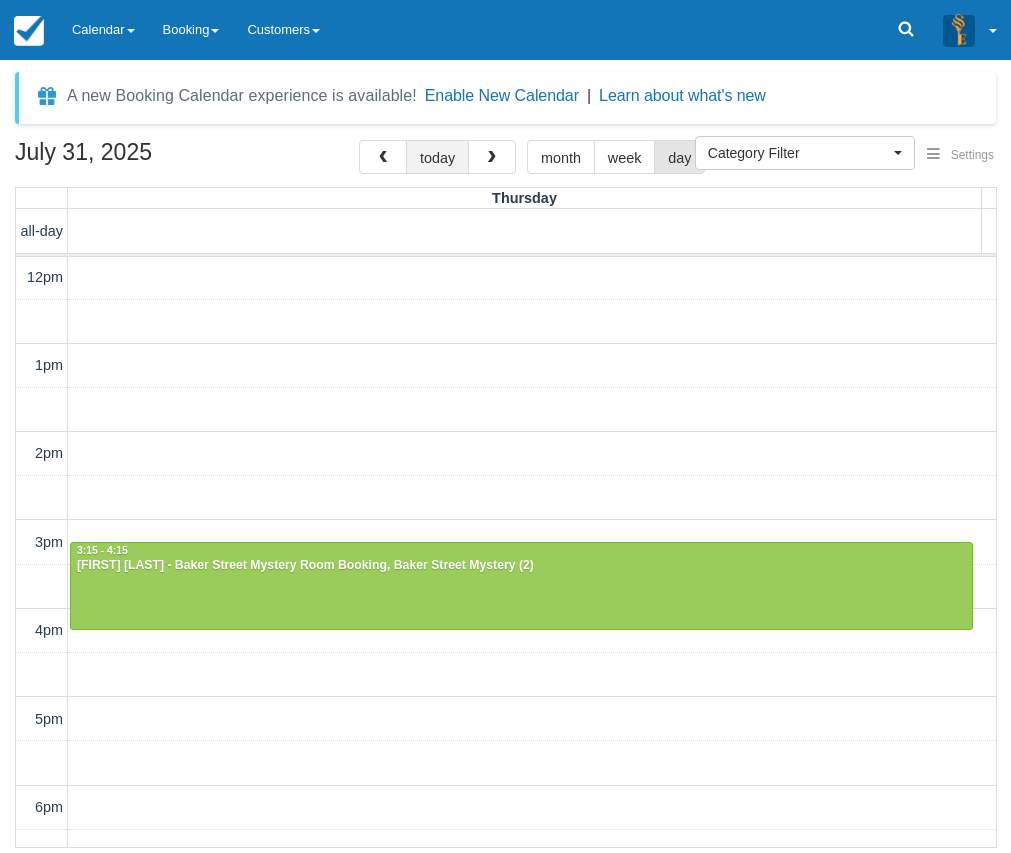 click on "today" at bounding box center (437, 157) 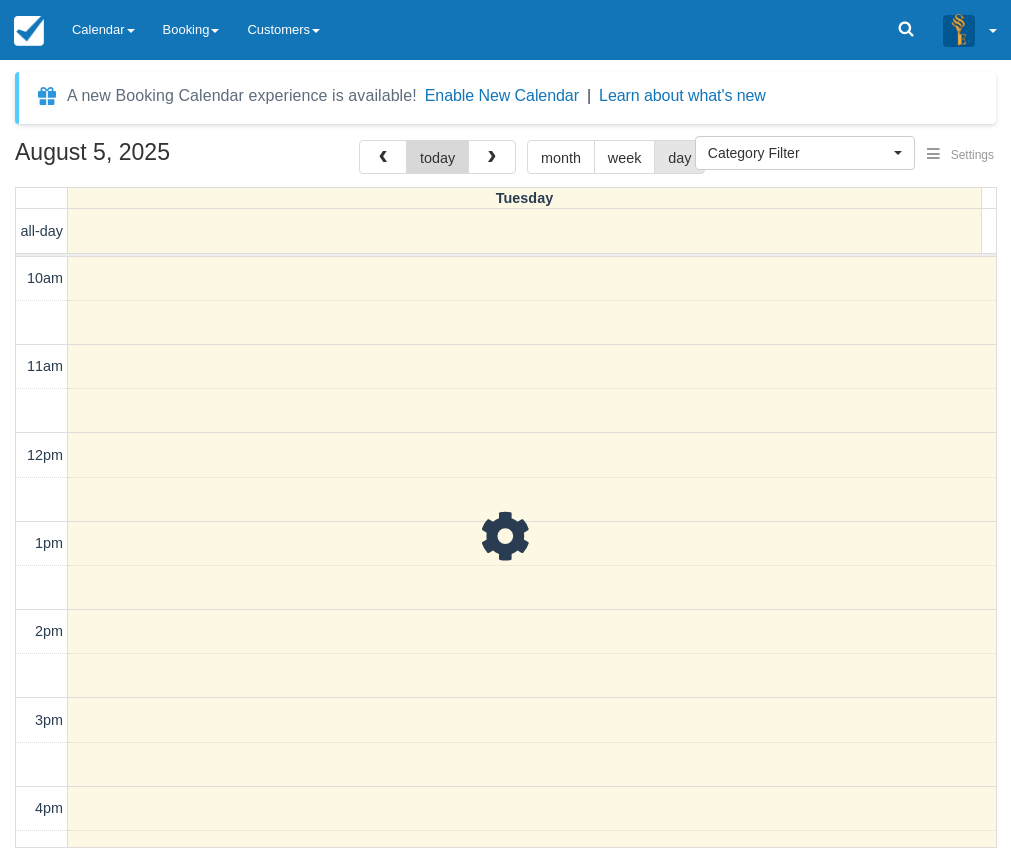 scroll, scrollTop: 178, scrollLeft: 0, axis: vertical 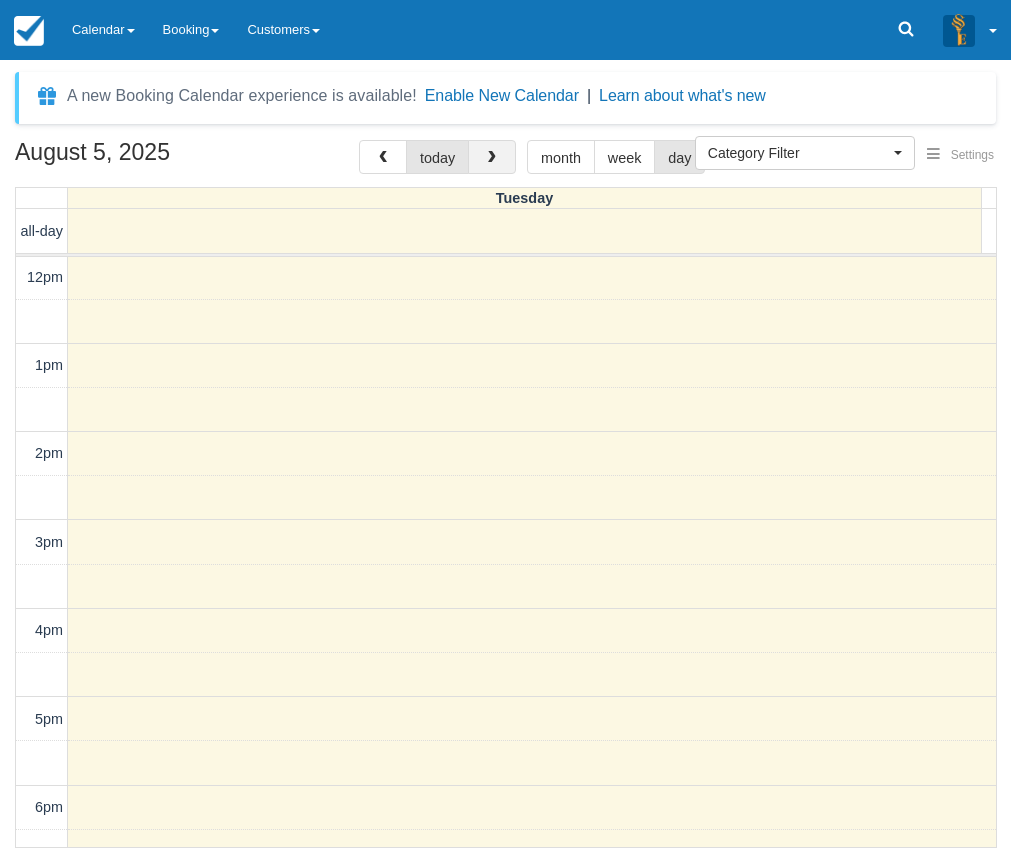 click at bounding box center (492, 158) 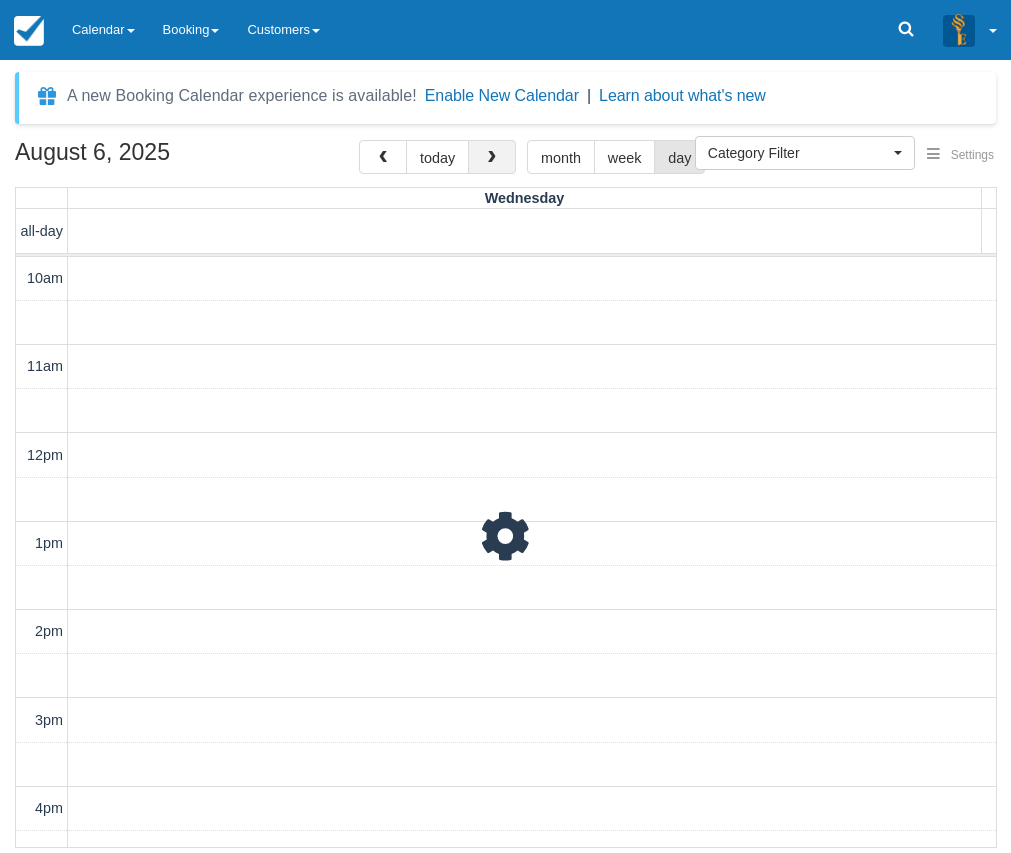 scroll, scrollTop: 178, scrollLeft: 0, axis: vertical 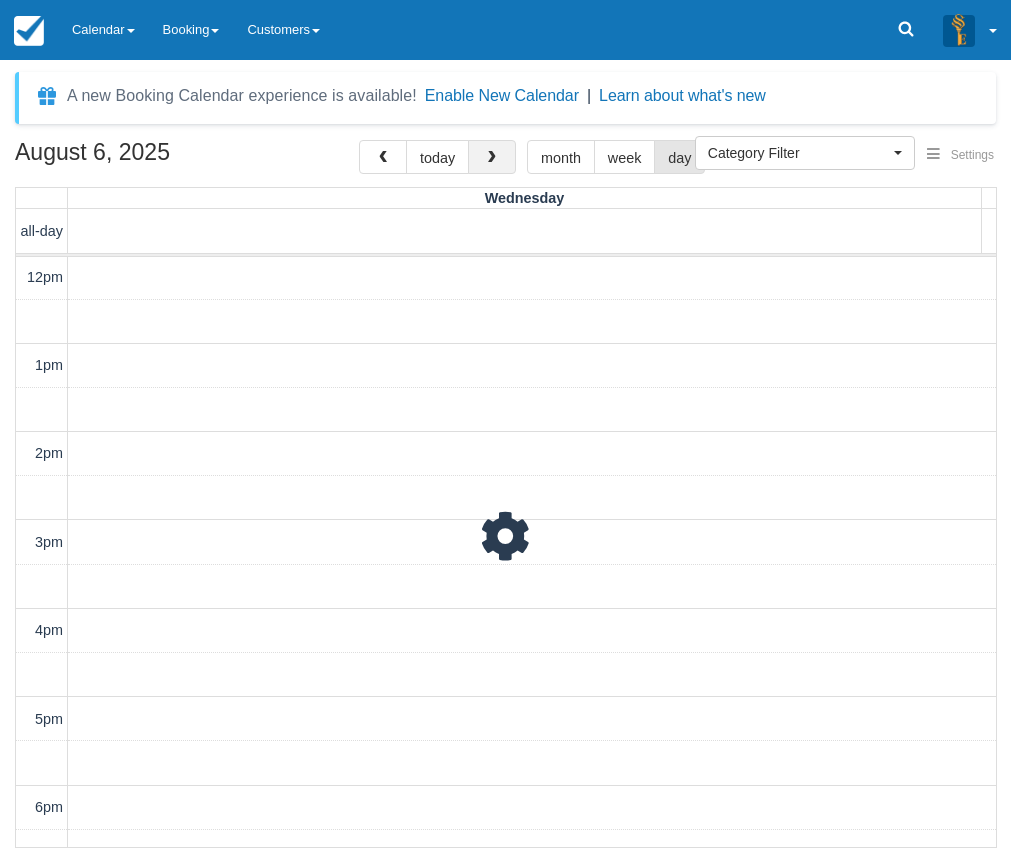 click at bounding box center [492, 158] 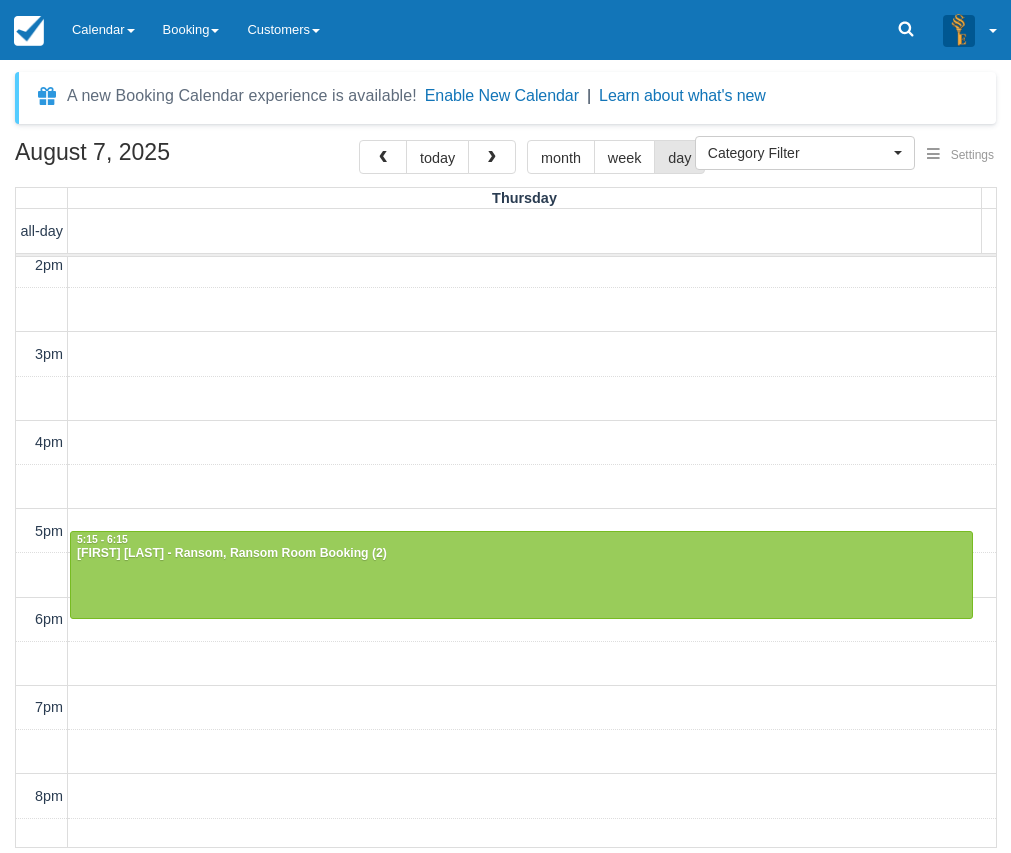 scroll, scrollTop: 513, scrollLeft: 0, axis: vertical 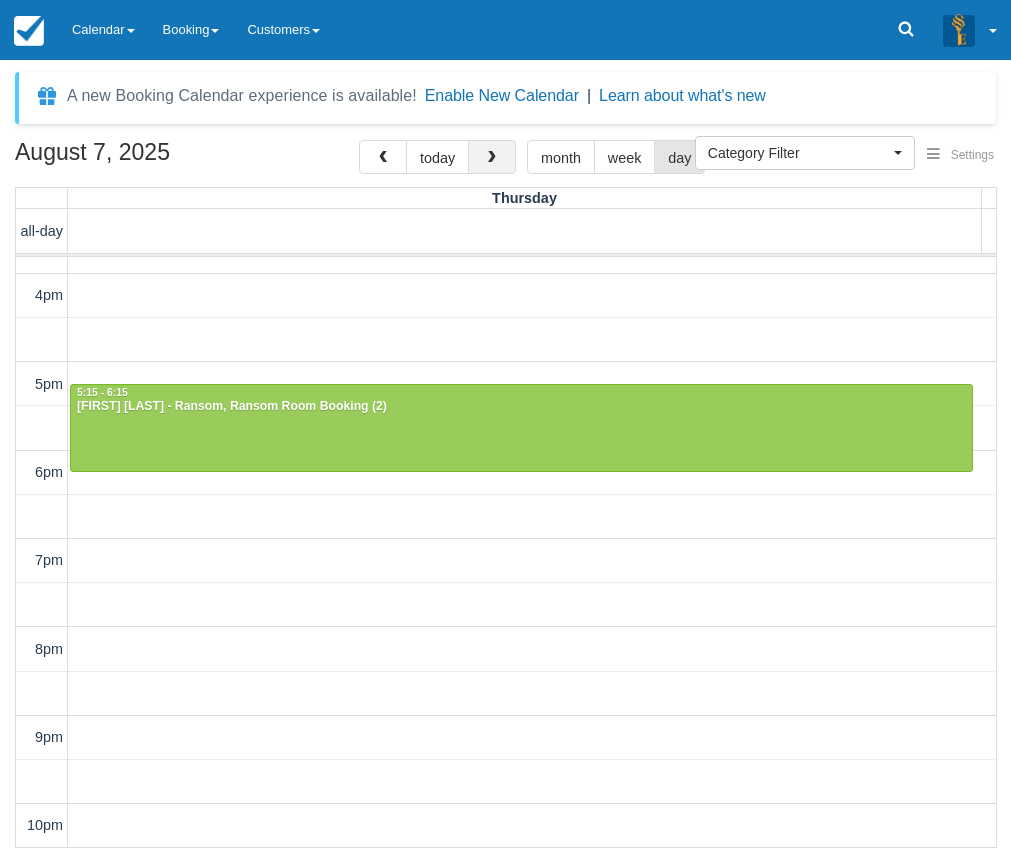 click at bounding box center [492, 158] 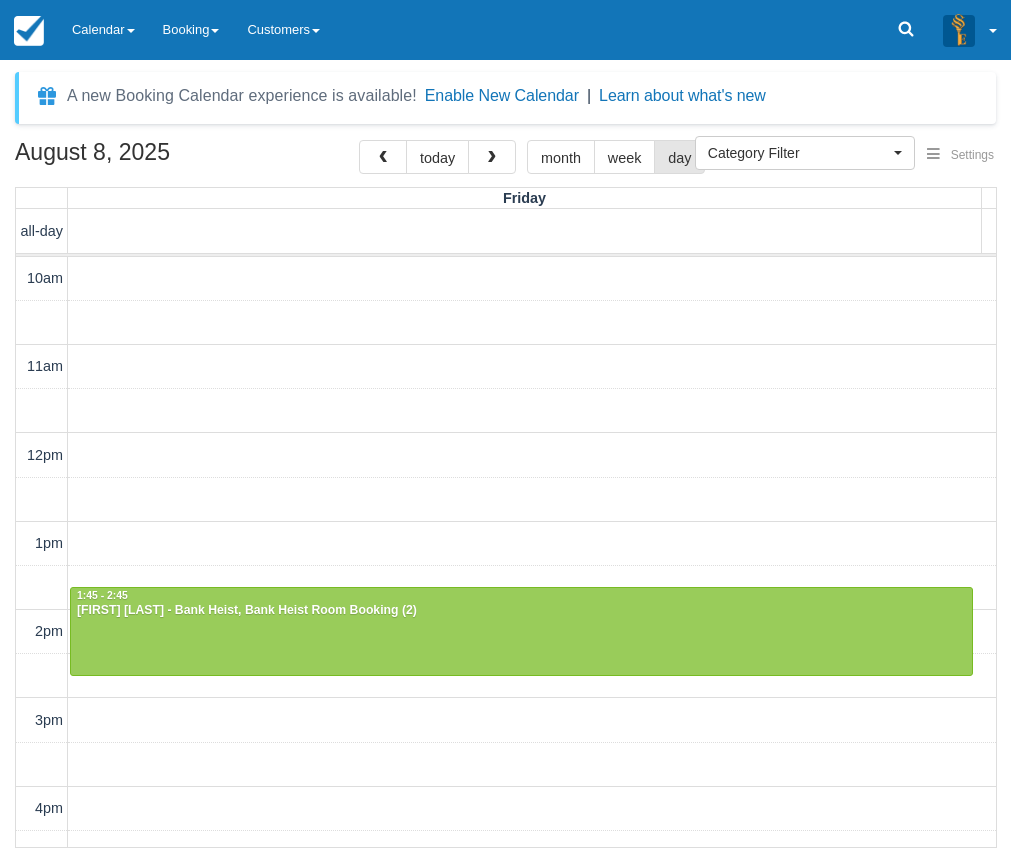 scroll, scrollTop: 513, scrollLeft: 0, axis: vertical 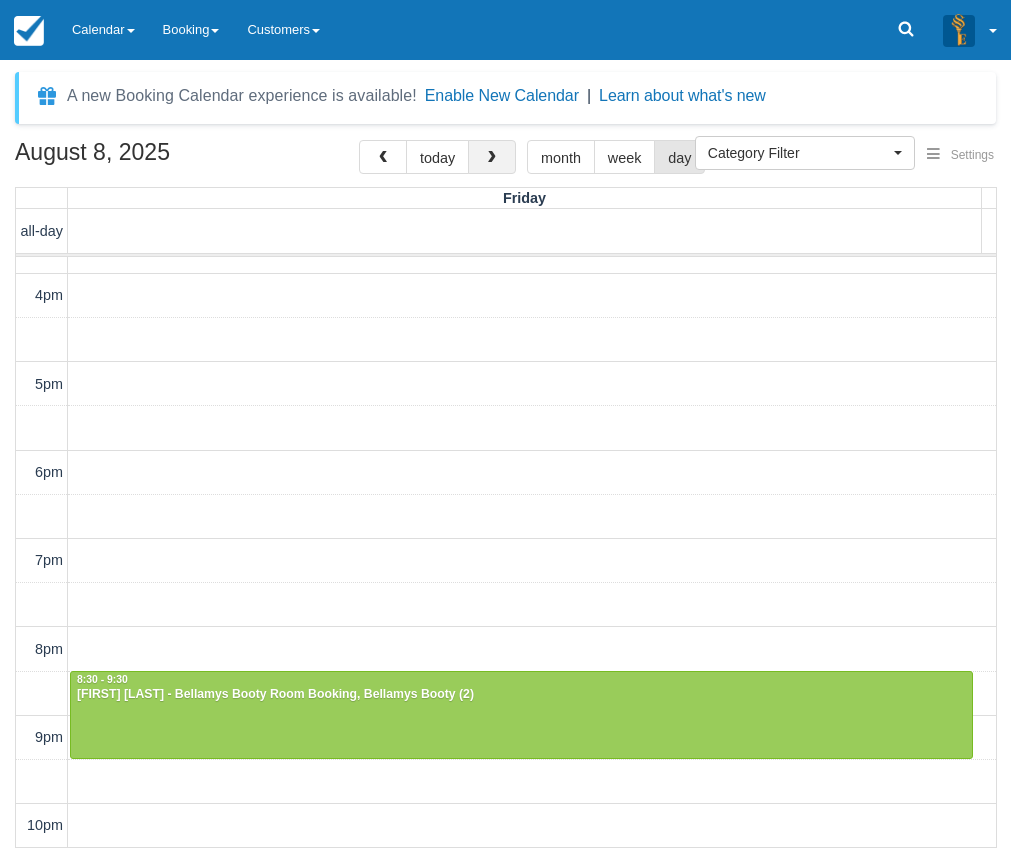 click at bounding box center [492, 157] 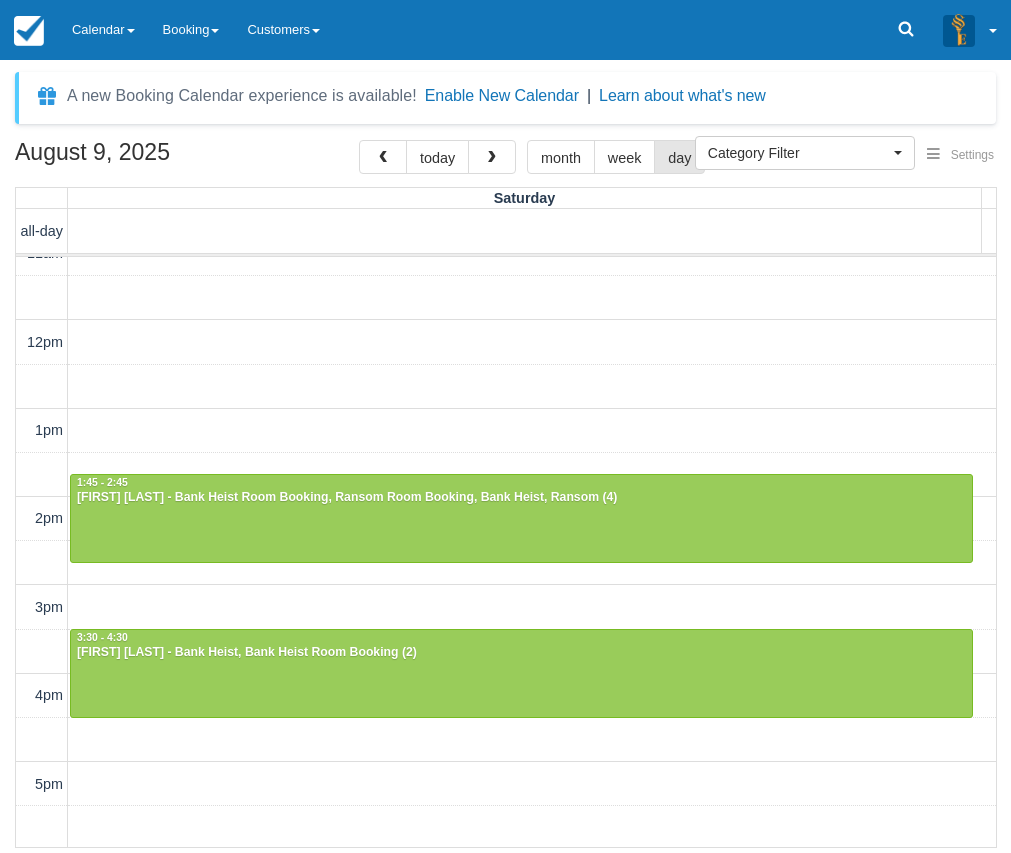 scroll, scrollTop: 0, scrollLeft: 0, axis: both 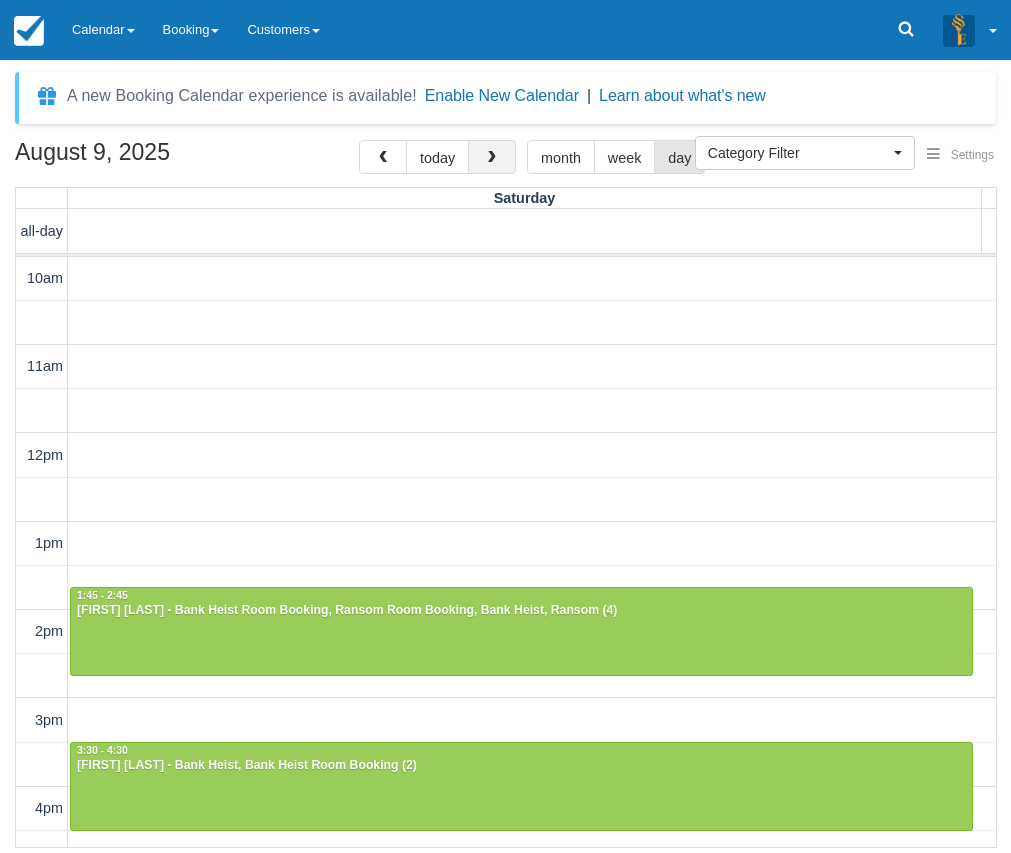 click at bounding box center [492, 157] 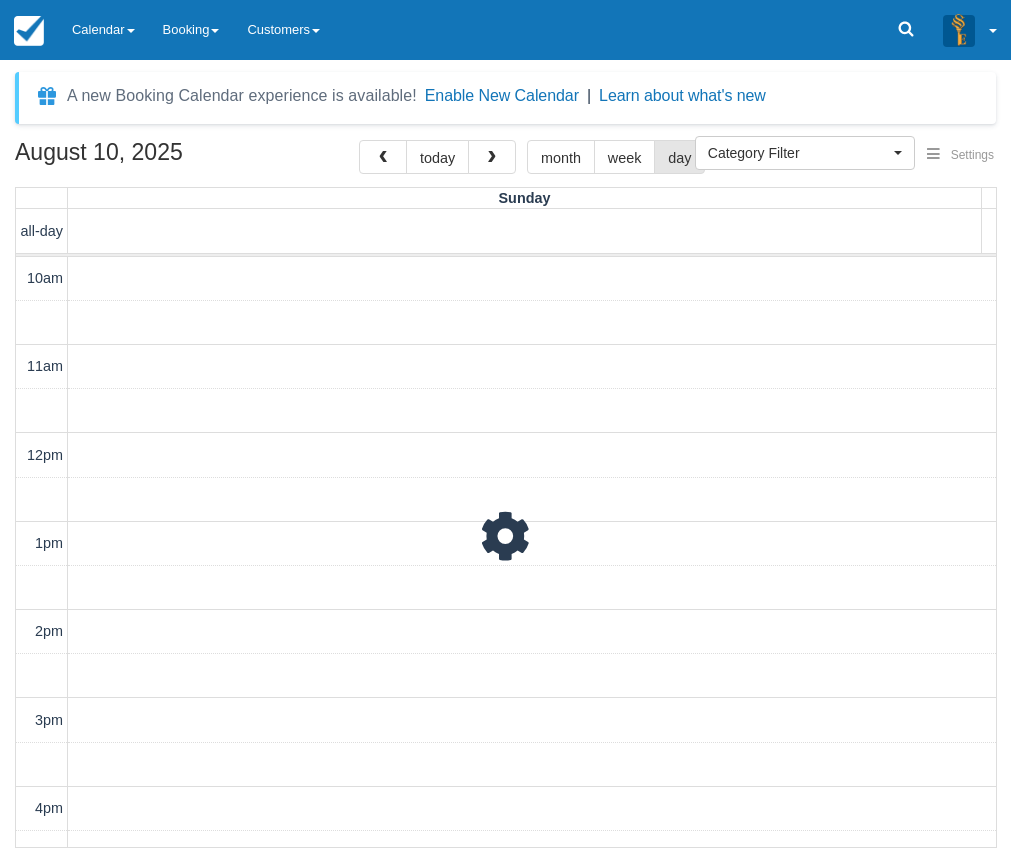 scroll 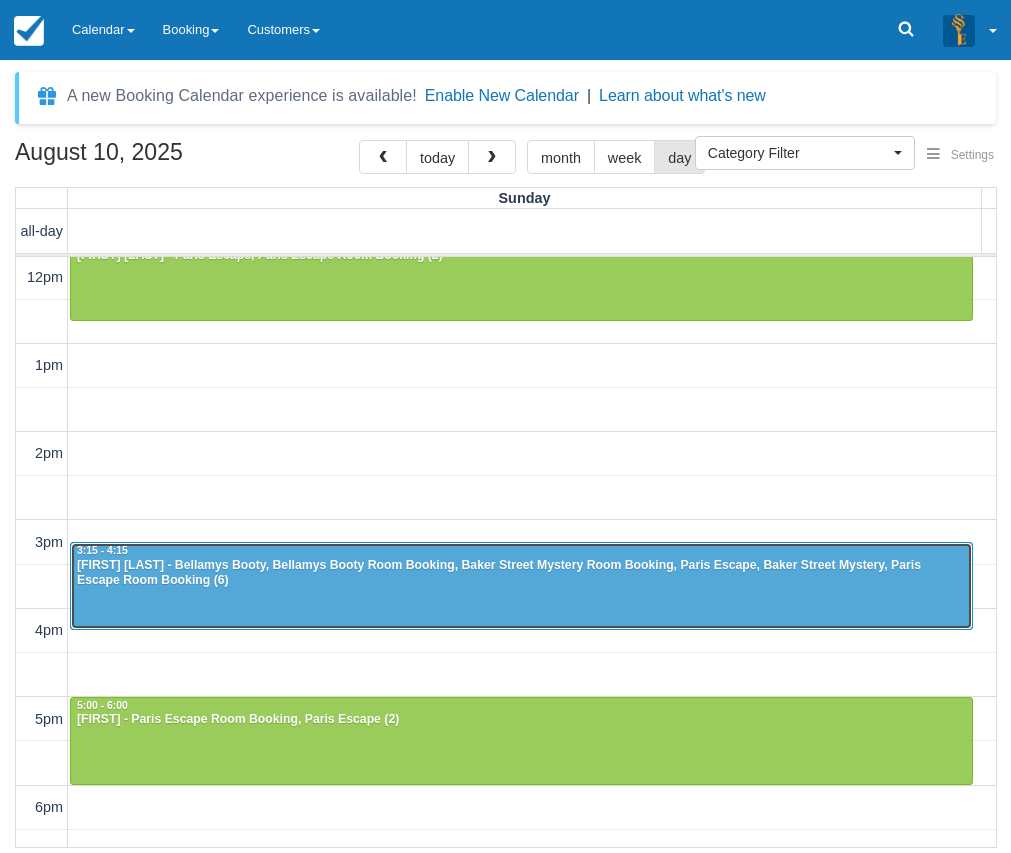 click at bounding box center [521, 586] 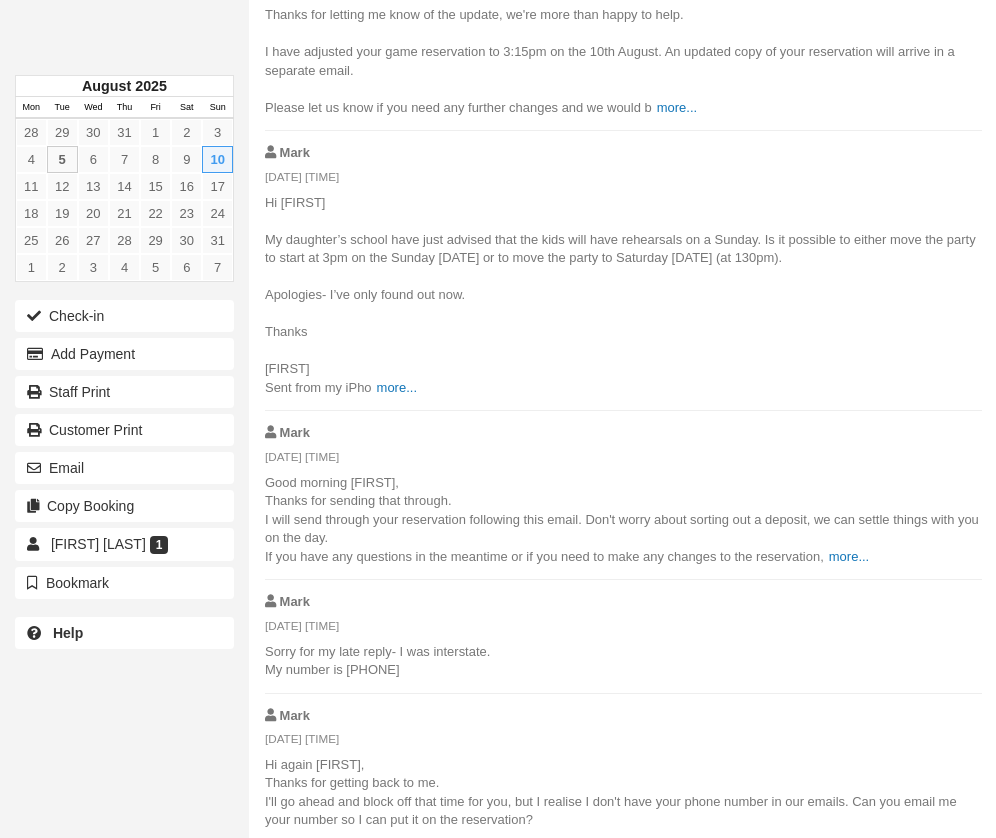 scroll, scrollTop: 1989, scrollLeft: 0, axis: vertical 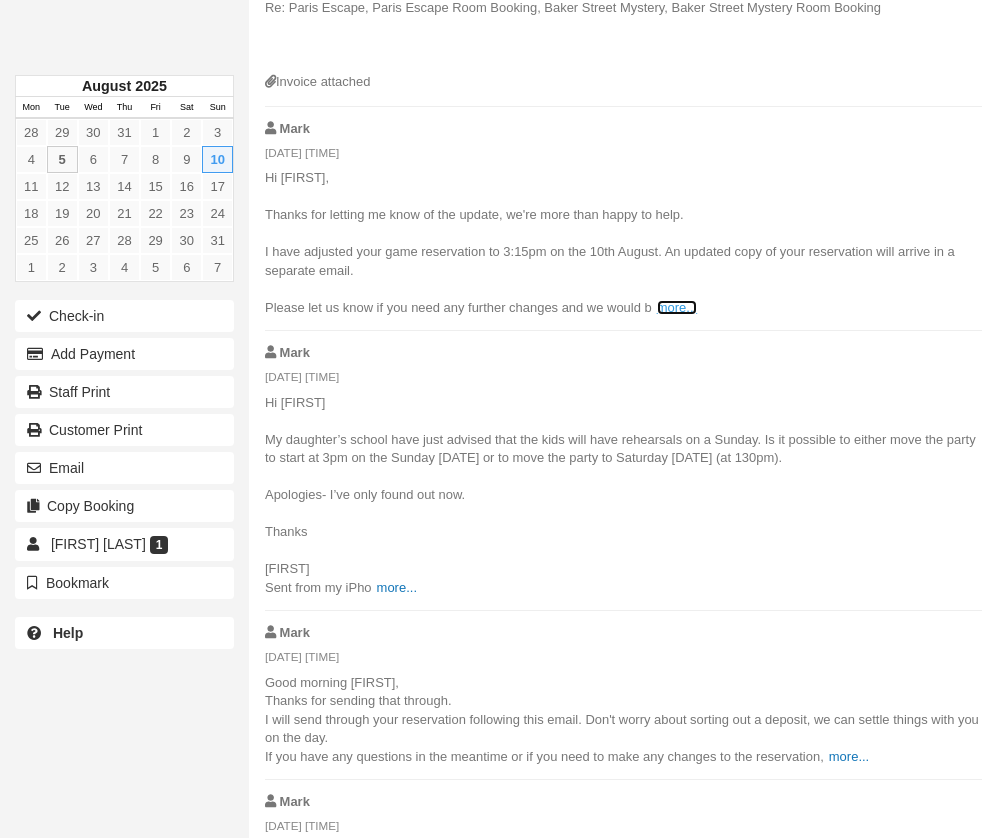 click on "more..." at bounding box center (677, 307) 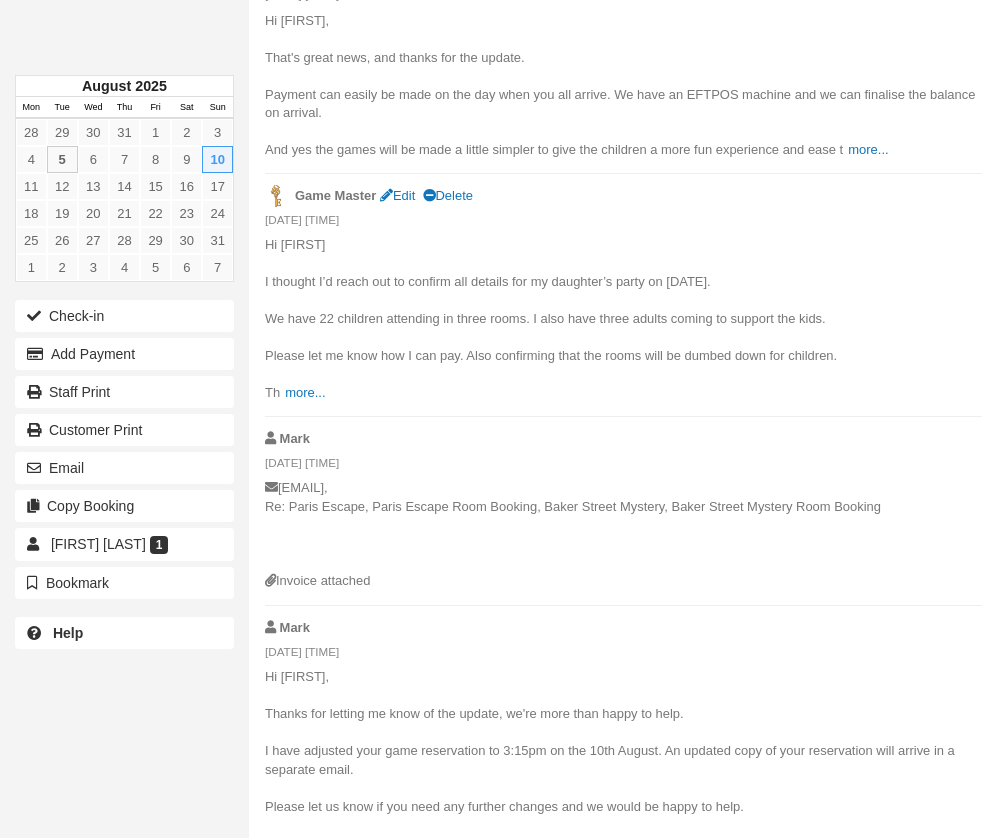 scroll, scrollTop: 1489, scrollLeft: 0, axis: vertical 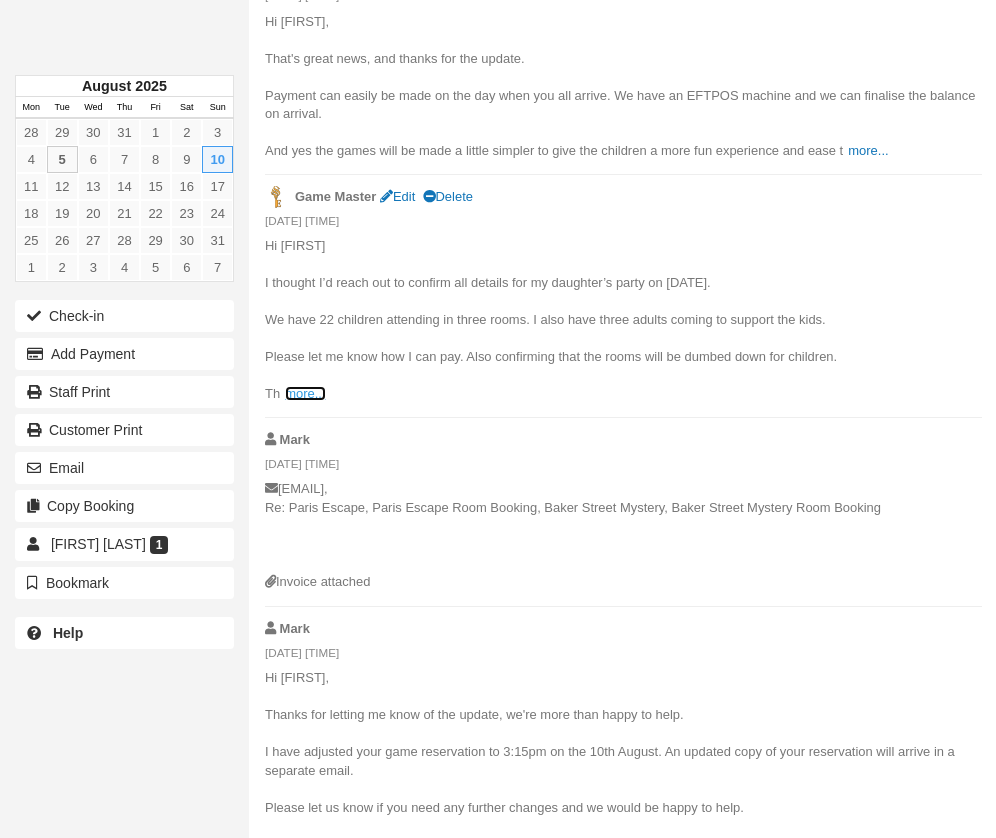click on "more..." at bounding box center [305, 393] 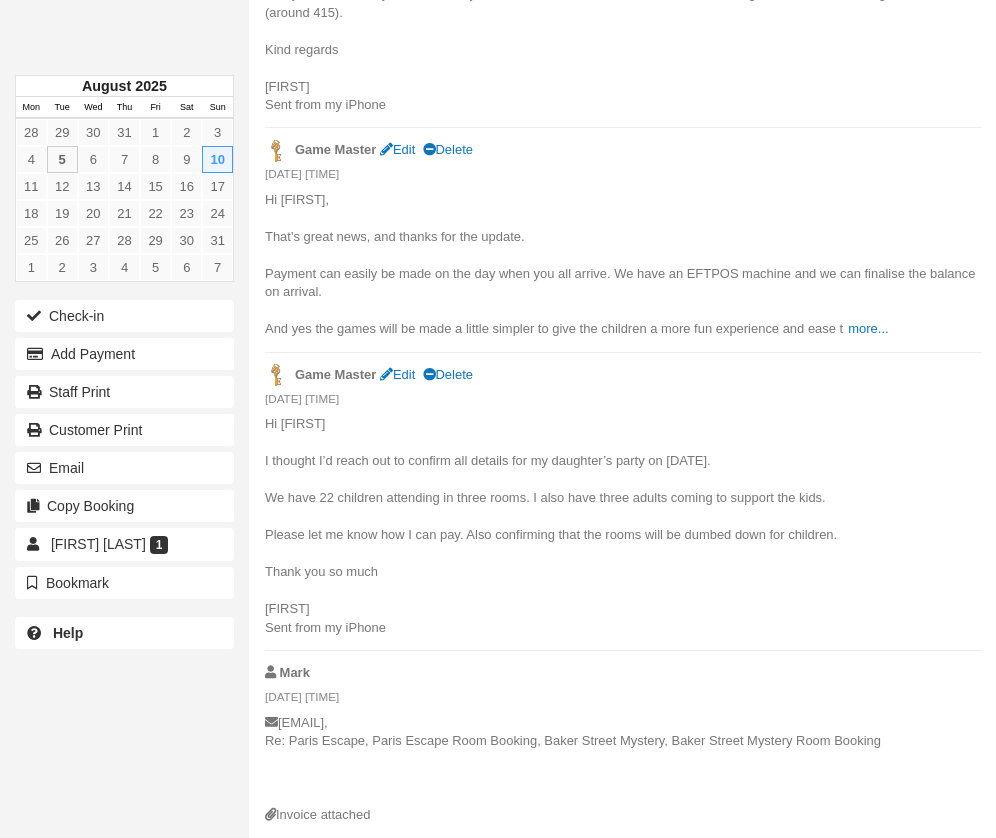 scroll, scrollTop: 1189, scrollLeft: 0, axis: vertical 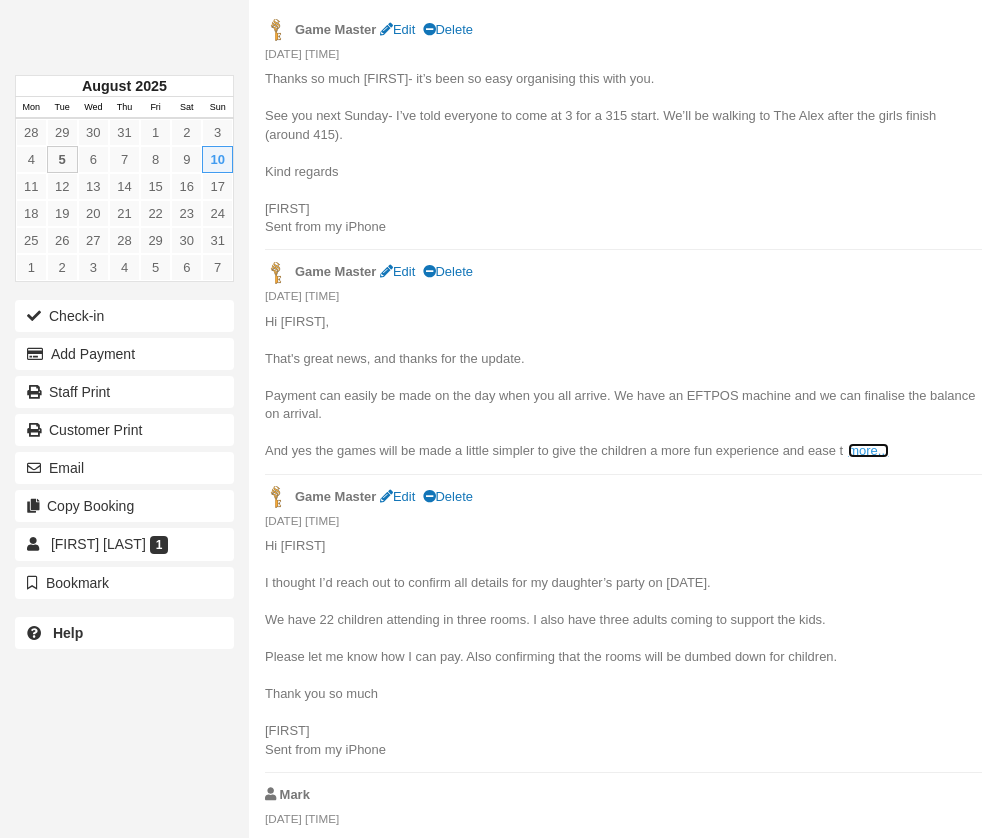 click on "more..." at bounding box center [868, 450] 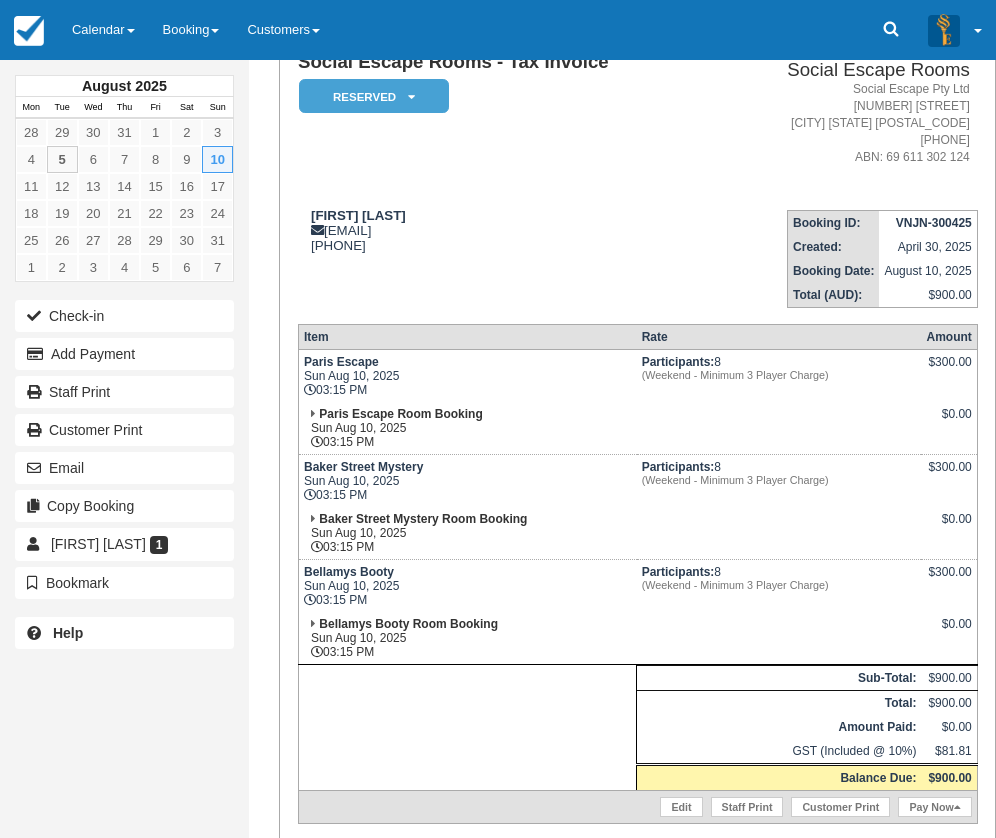 scroll, scrollTop: 0, scrollLeft: 0, axis: both 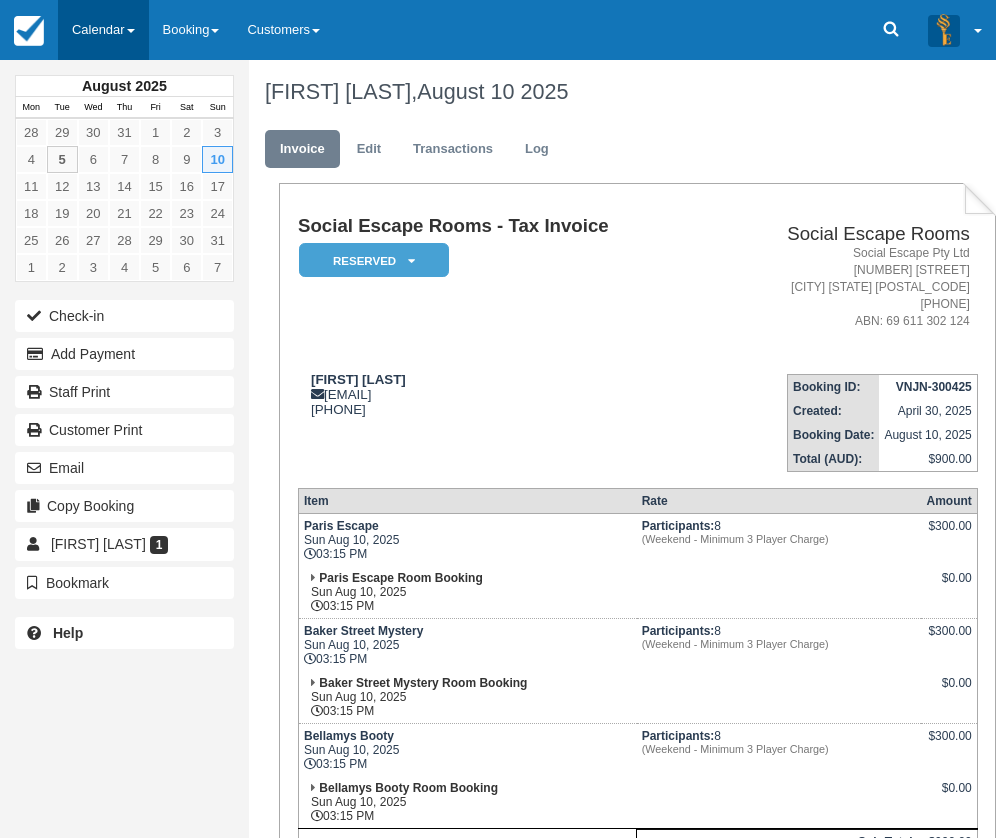 click on "Calendar" at bounding box center [103, 30] 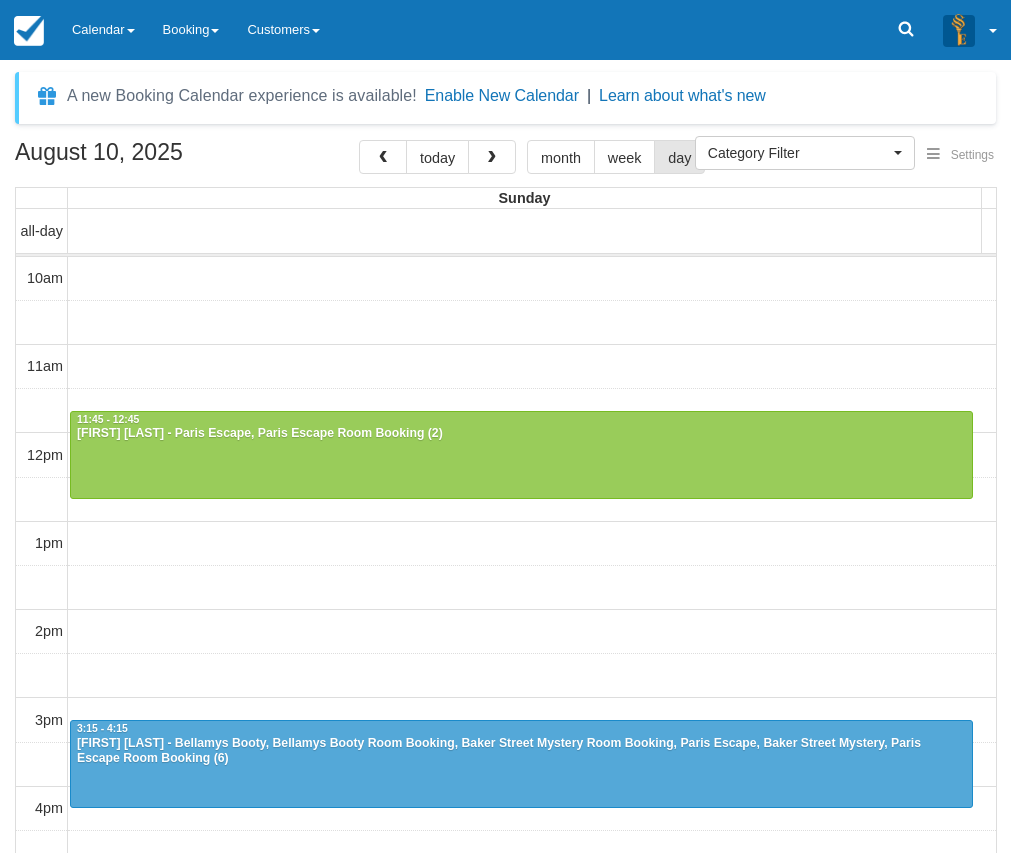 select 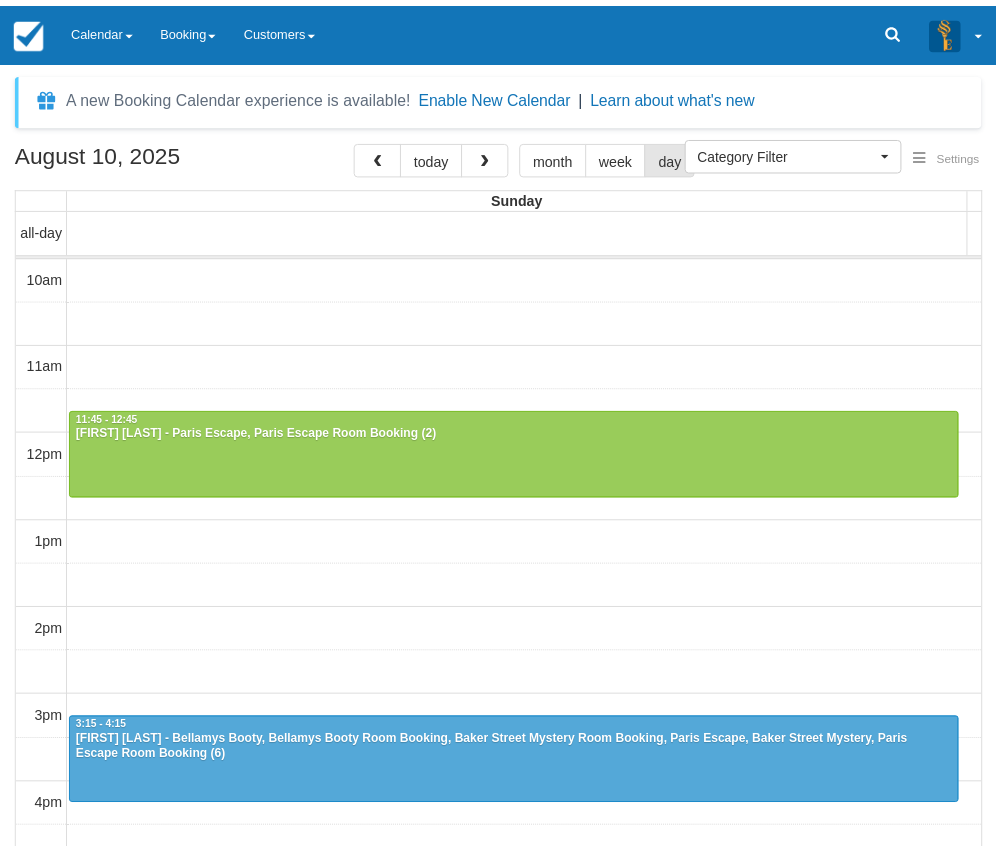 scroll, scrollTop: 0, scrollLeft: 0, axis: both 